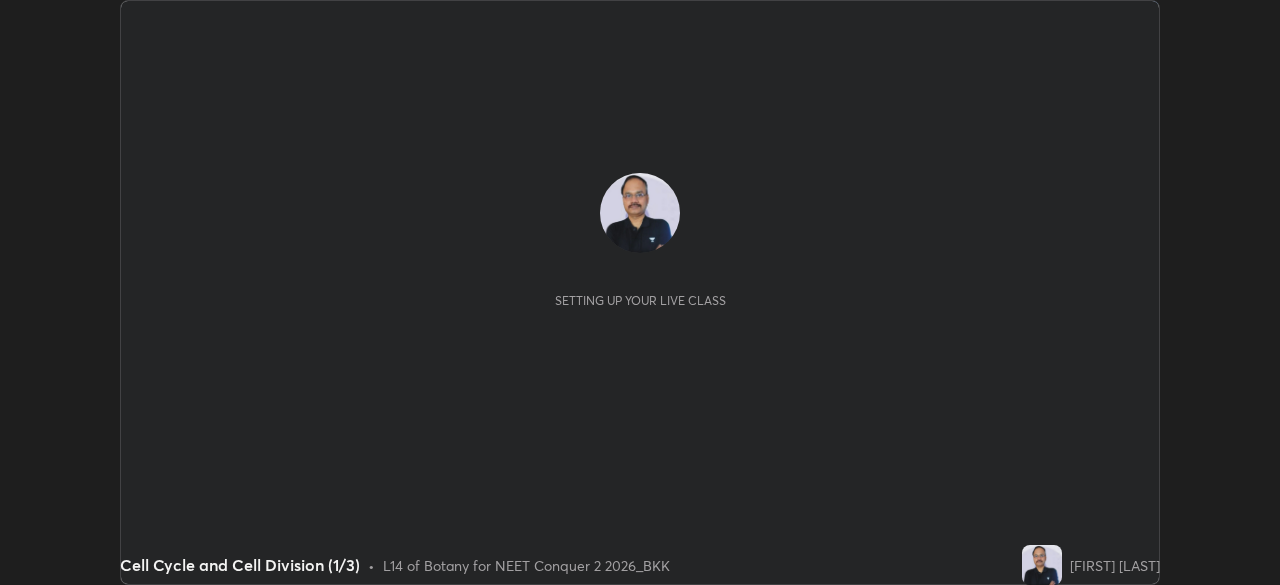 scroll, scrollTop: 0, scrollLeft: 0, axis: both 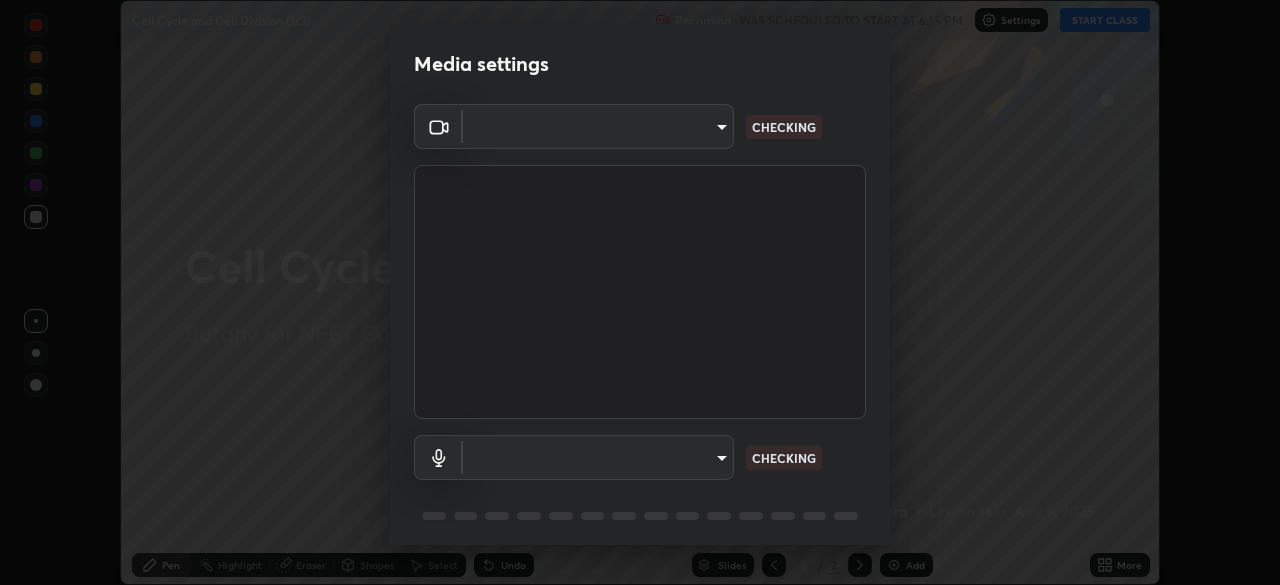 type on "f379f88c7eecd18b82443c427f5097107980474ccb0a7da4b49bb88eac045dbe" 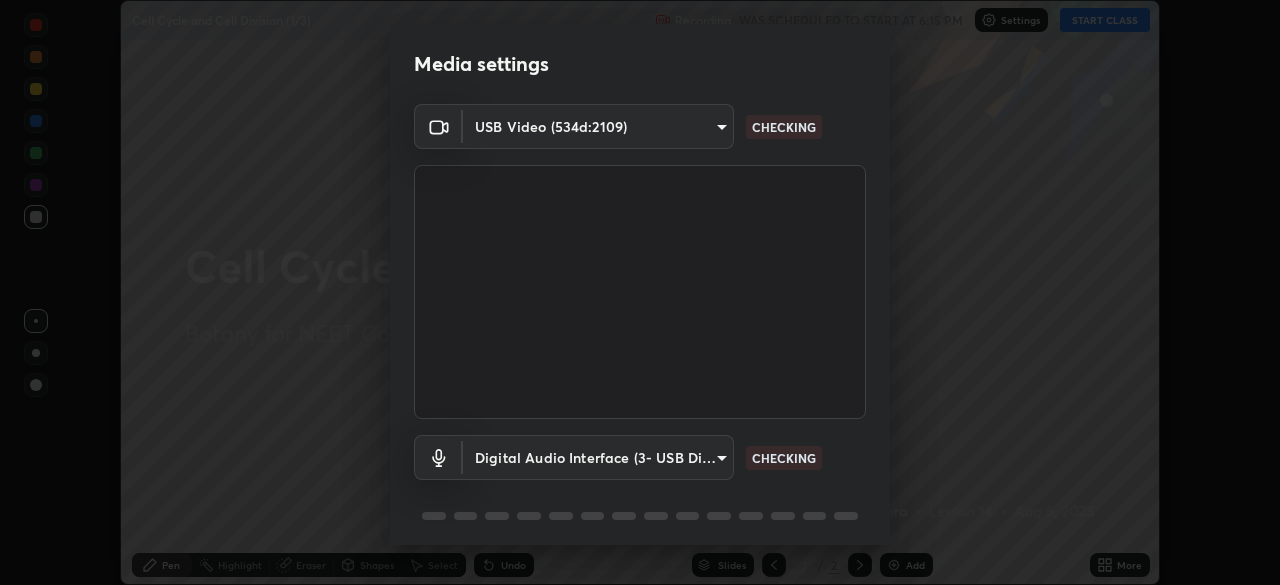 click on "Erase all Cell Cycle and Cell Division (1/3) Recording WAS SCHEDULED TO START AT  [TIME] Settings START CLASS Setting up your live class Cell Cycle and Cell Division (1/3) • L14 of Botany for NEET Conquer 2 2026_BKK [FIRST] [LAST] Pen Highlight Eraser Shapes Select Undo Slides 2 / 2 Add More No doubts shared Encourage your learners to ask a doubt for better clarity Report an issue Reason for reporting Buffering Chat not working Audio - Video sync issue Educator video quality low ​ Attach an image Report Media settings USB Video ([HEX]:[HEX]) [HEX] CHECKING Digital Audio Interface (3- USB Digital Audio) [HEX] CHECKING 1 / 5 Next" at bounding box center [640, 292] 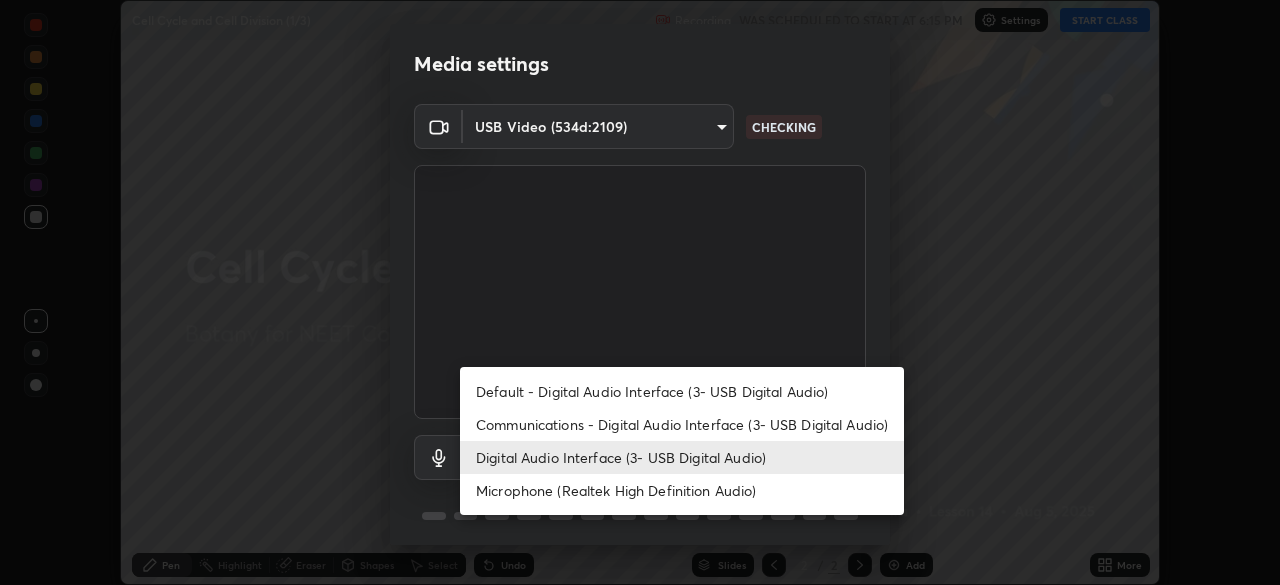 click on "Microphone (Realtek High Definition Audio)" at bounding box center (682, 490) 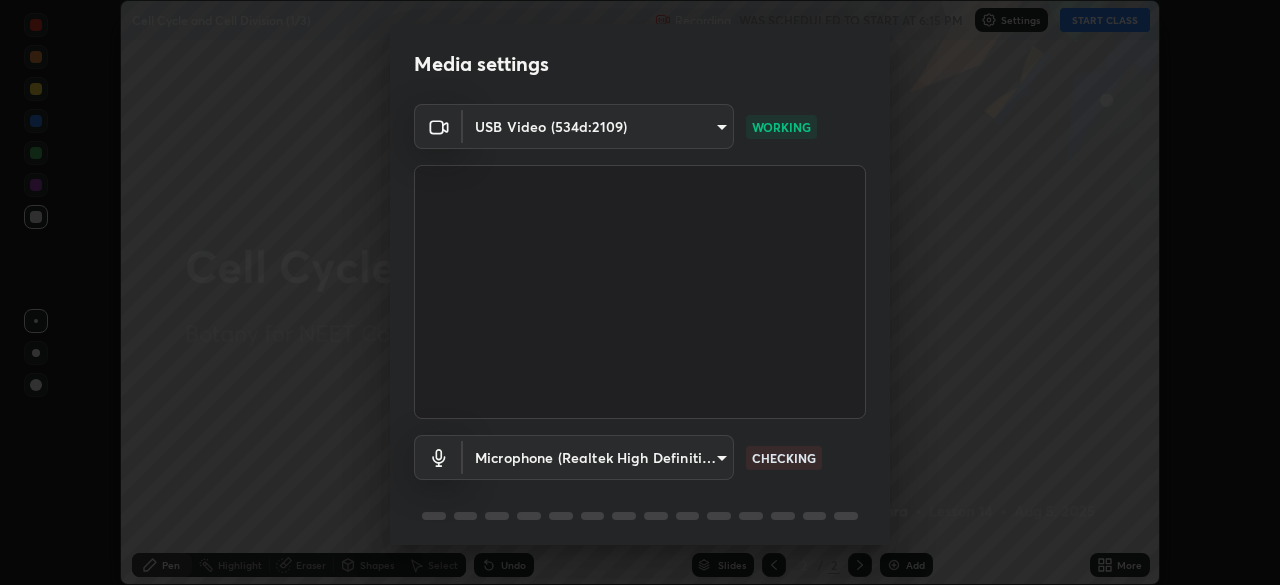 click on "Erase all Cell Cycle and Cell Division (1/3) Recording WAS SCHEDULED TO START AT  [TIME] Settings START CLASS Setting up your live class Cell Cycle and Cell Division (1/3) • L14 of Botany for NEET Conquer 2 2026_BKK [FIRST] [LAST] Pen Highlight Eraser Shapes Select Undo Slides 2 / 2 Add More No doubts shared Encourage your learners to ask a doubt for better clarity Report an issue Reason for reporting Buffering Chat not working Audio - Video sync issue Educator video quality low ​ Attach an image Report Media settings USB Video ([HEX]:[HEX]) [HEX] CHECKING 1 / 5 Next" at bounding box center (640, 292) 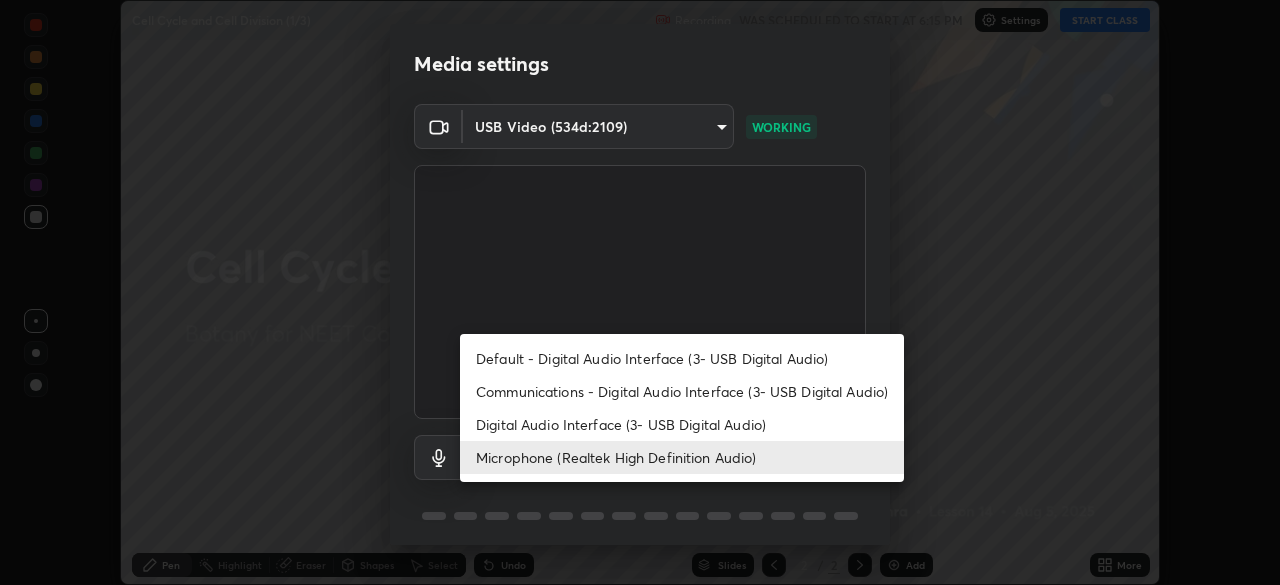 click on "Digital Audio Interface (3- USB Digital Audio)" at bounding box center [682, 424] 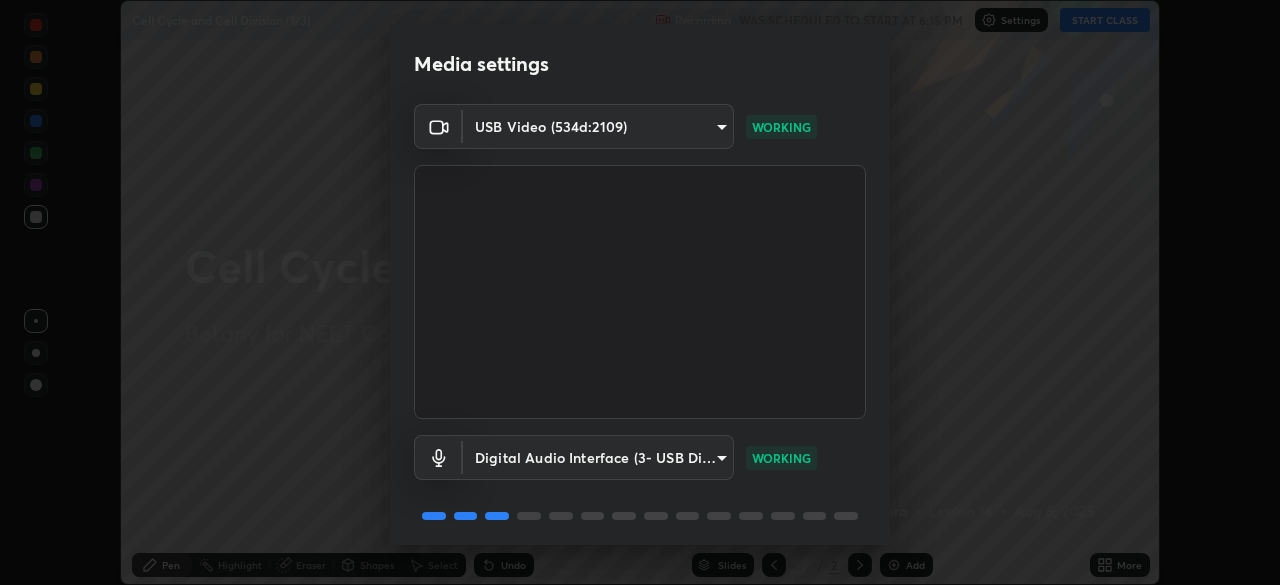 scroll, scrollTop: 71, scrollLeft: 0, axis: vertical 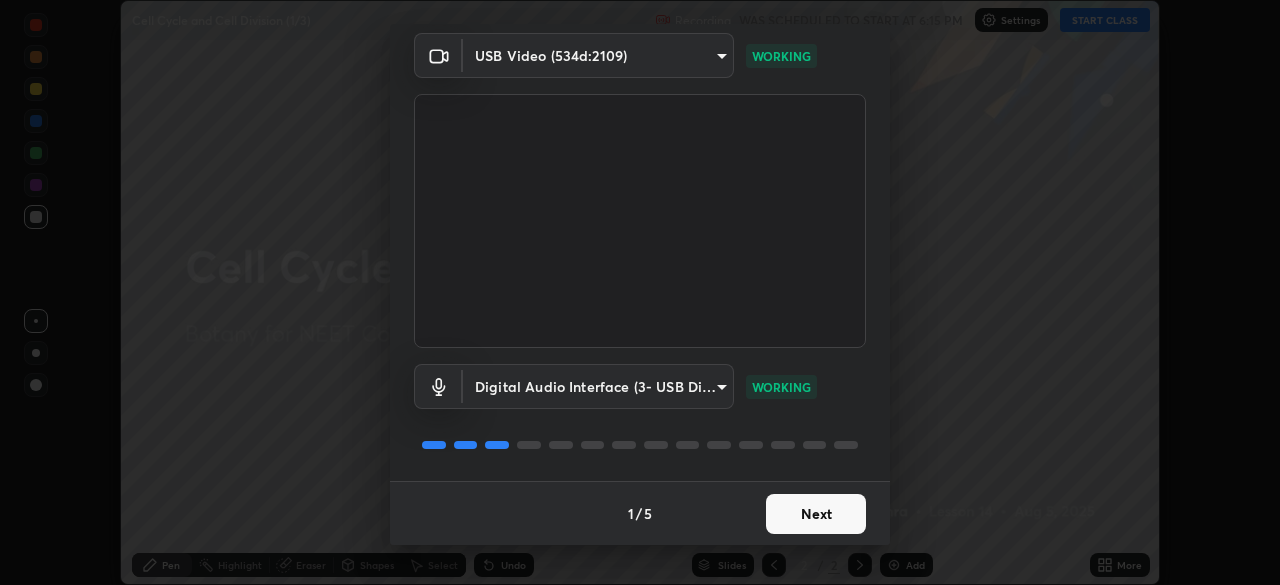 click on "Next" at bounding box center [816, 514] 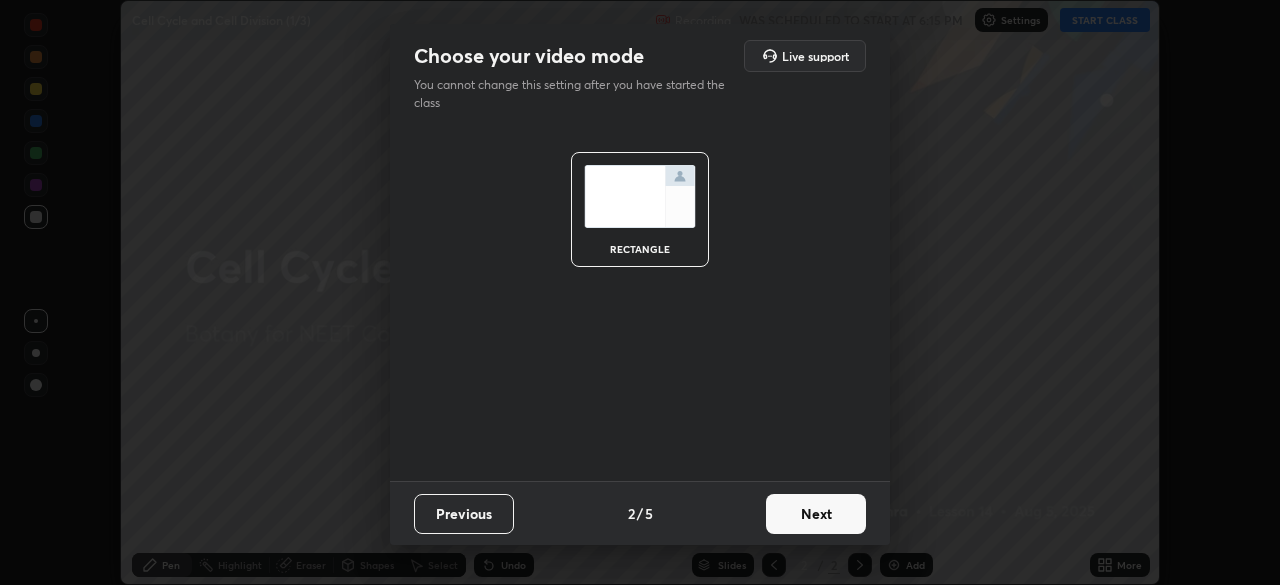scroll, scrollTop: 0, scrollLeft: 0, axis: both 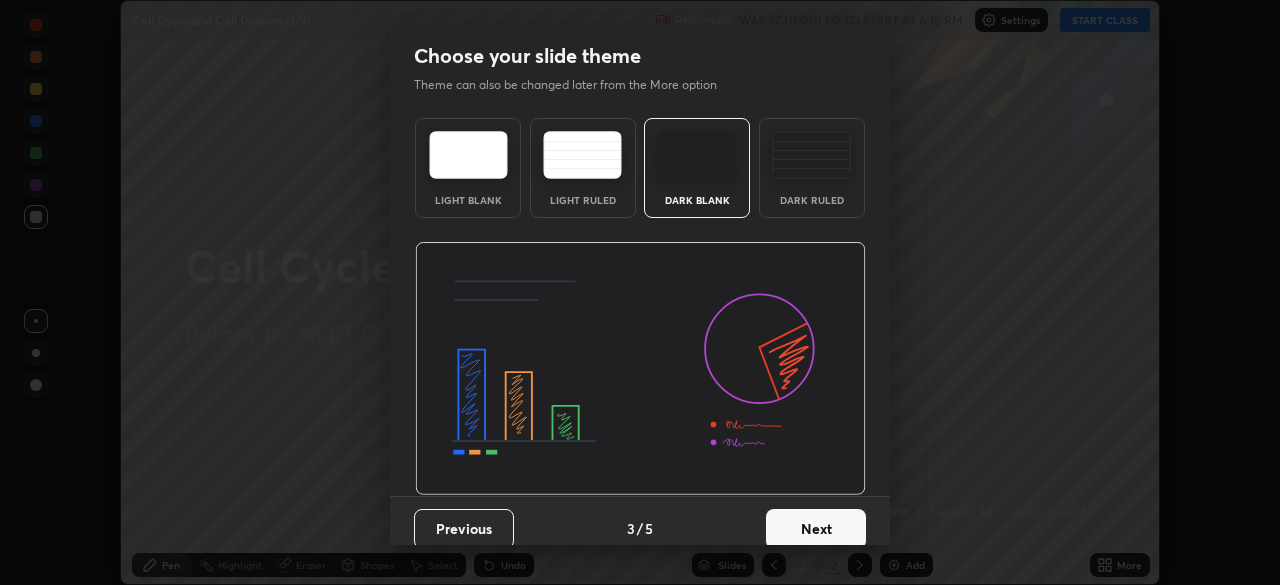 click on "Next" at bounding box center (816, 529) 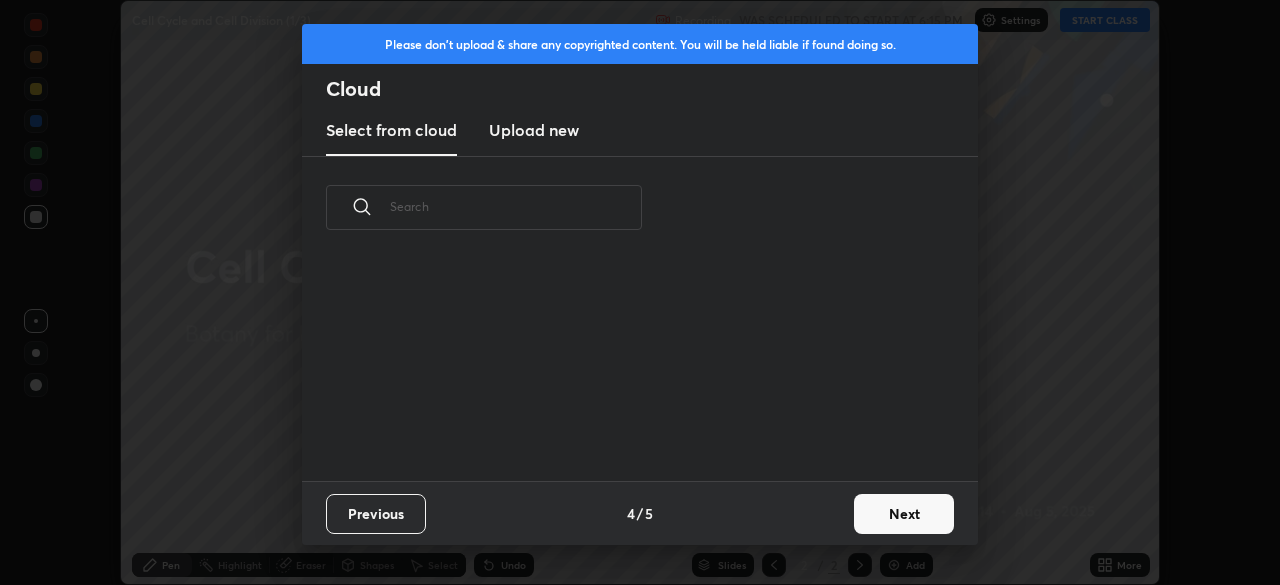 scroll, scrollTop: 7, scrollLeft: 11, axis: both 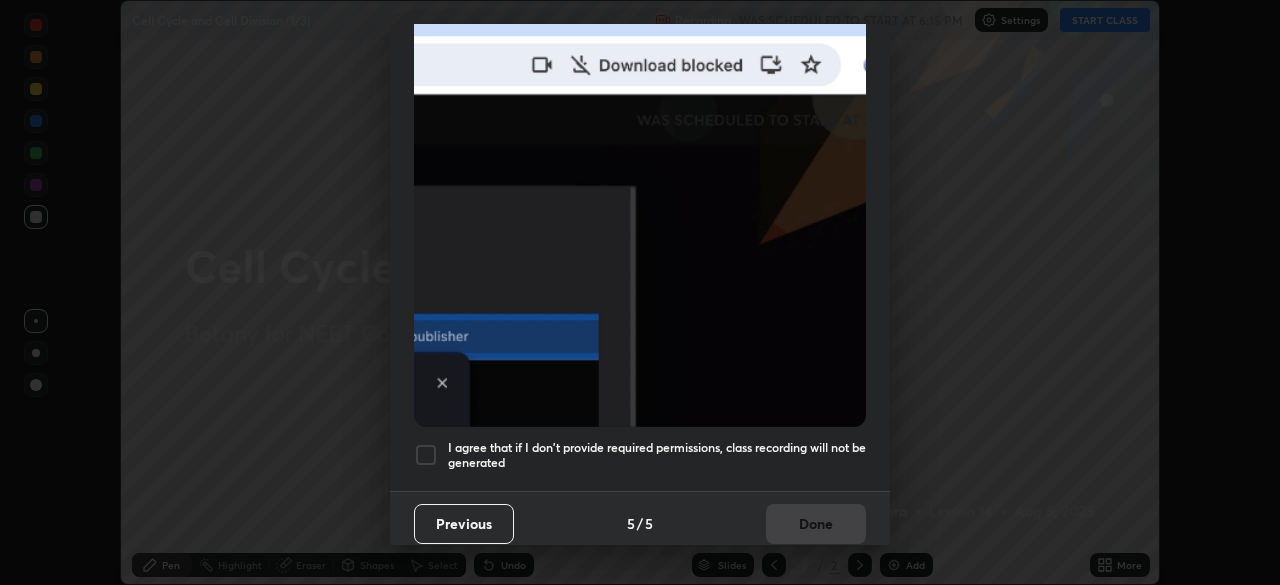 click at bounding box center [426, 455] 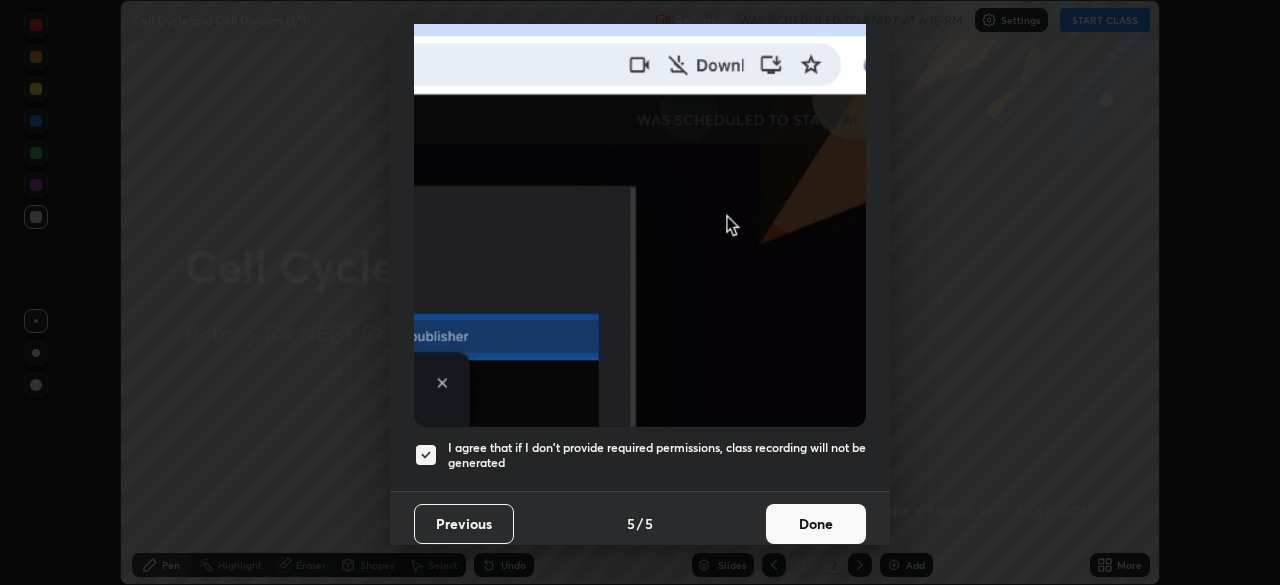 click on "Done" at bounding box center (816, 524) 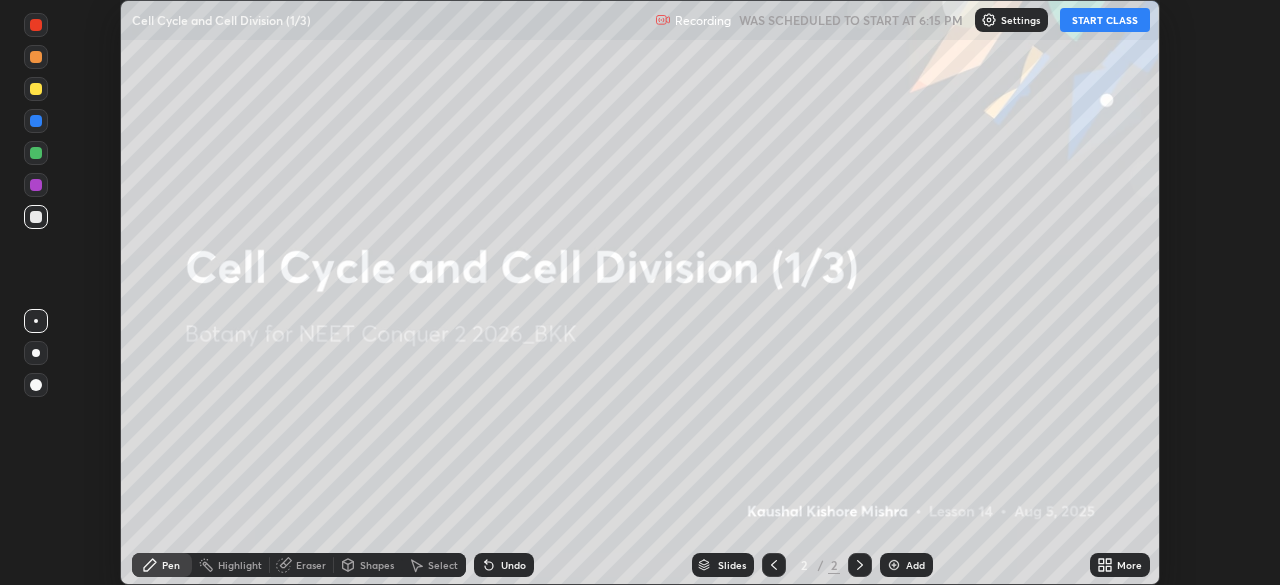 click 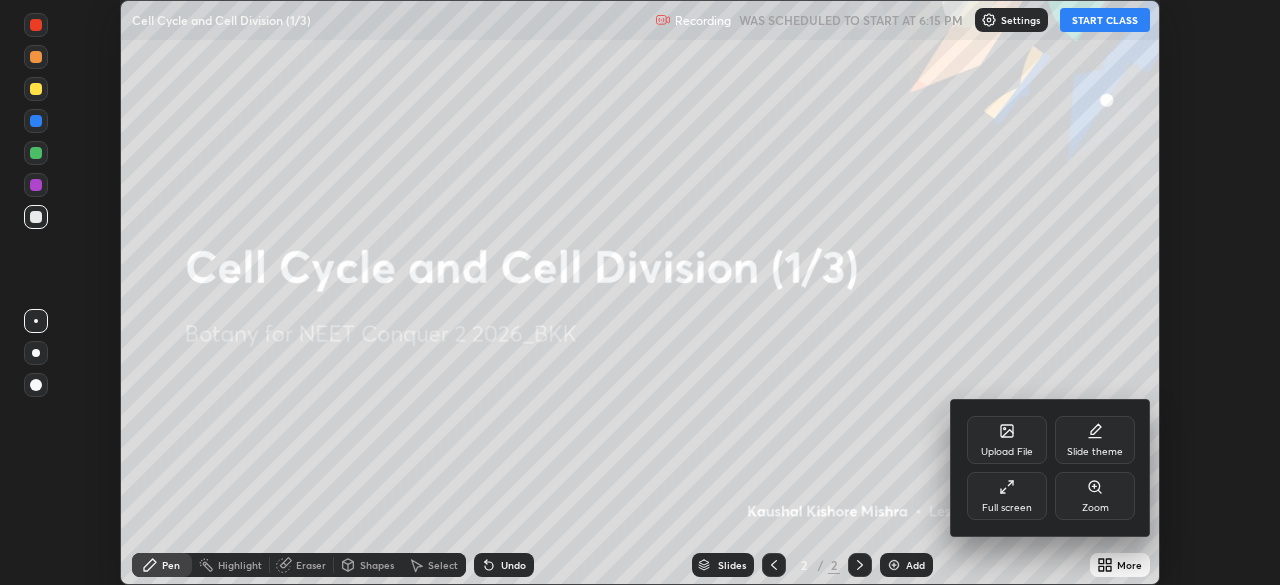 click 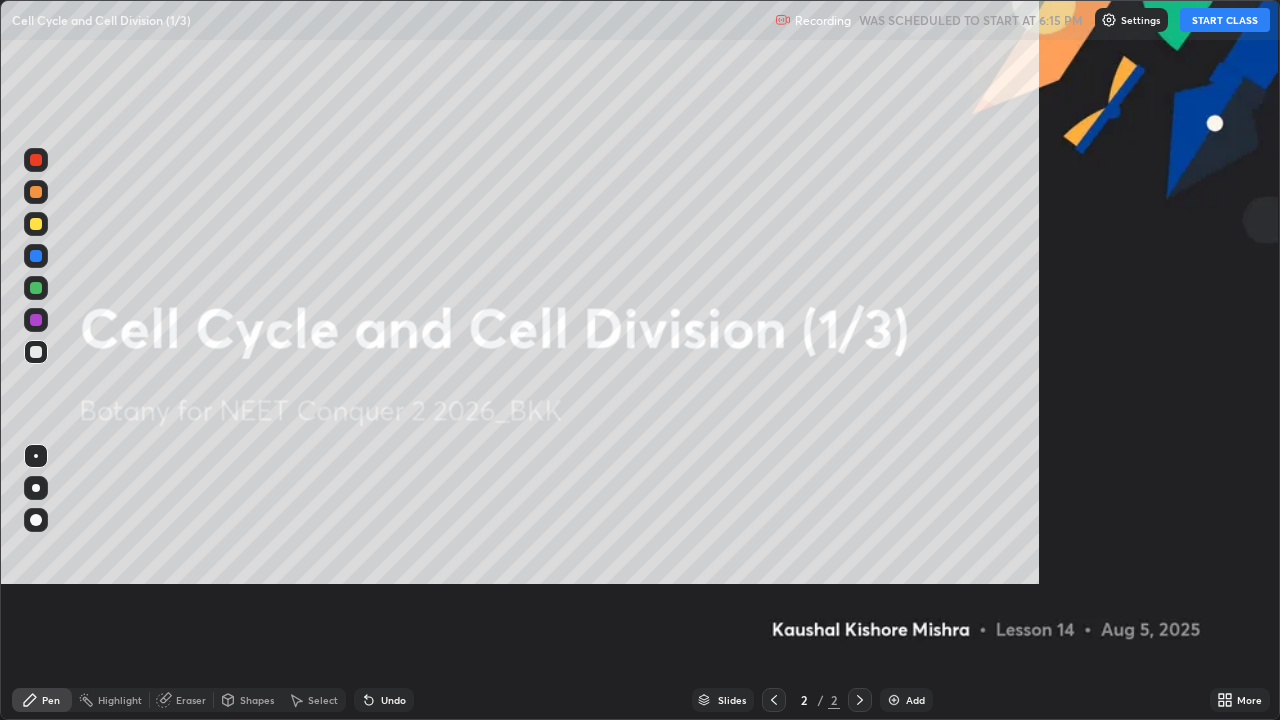 scroll, scrollTop: 99280, scrollLeft: 98720, axis: both 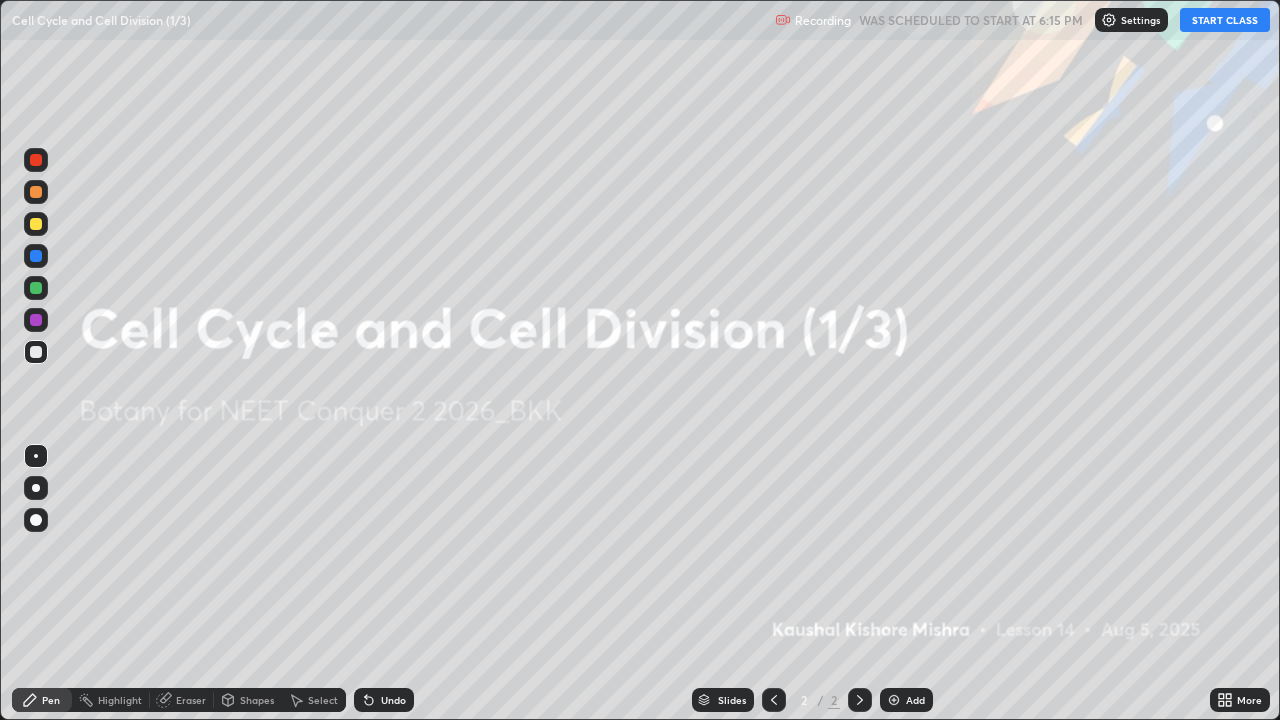 click on "START CLASS" at bounding box center (1225, 20) 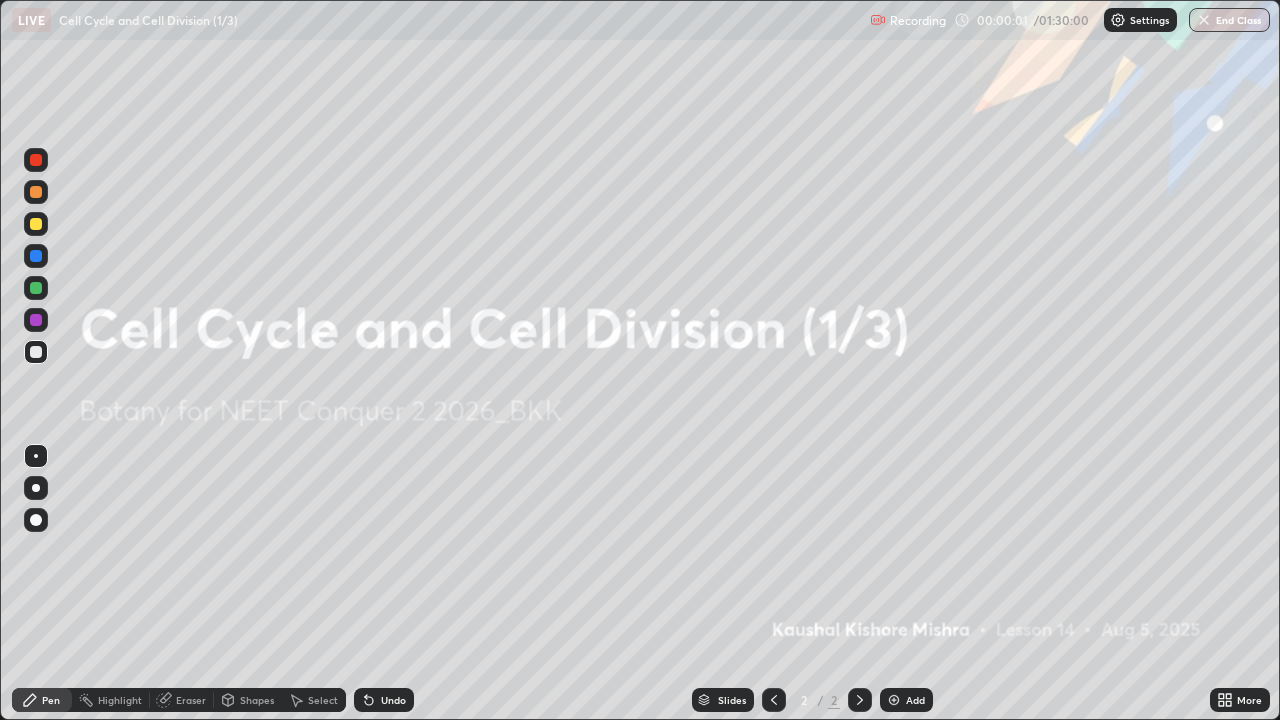 click at bounding box center (894, 700) 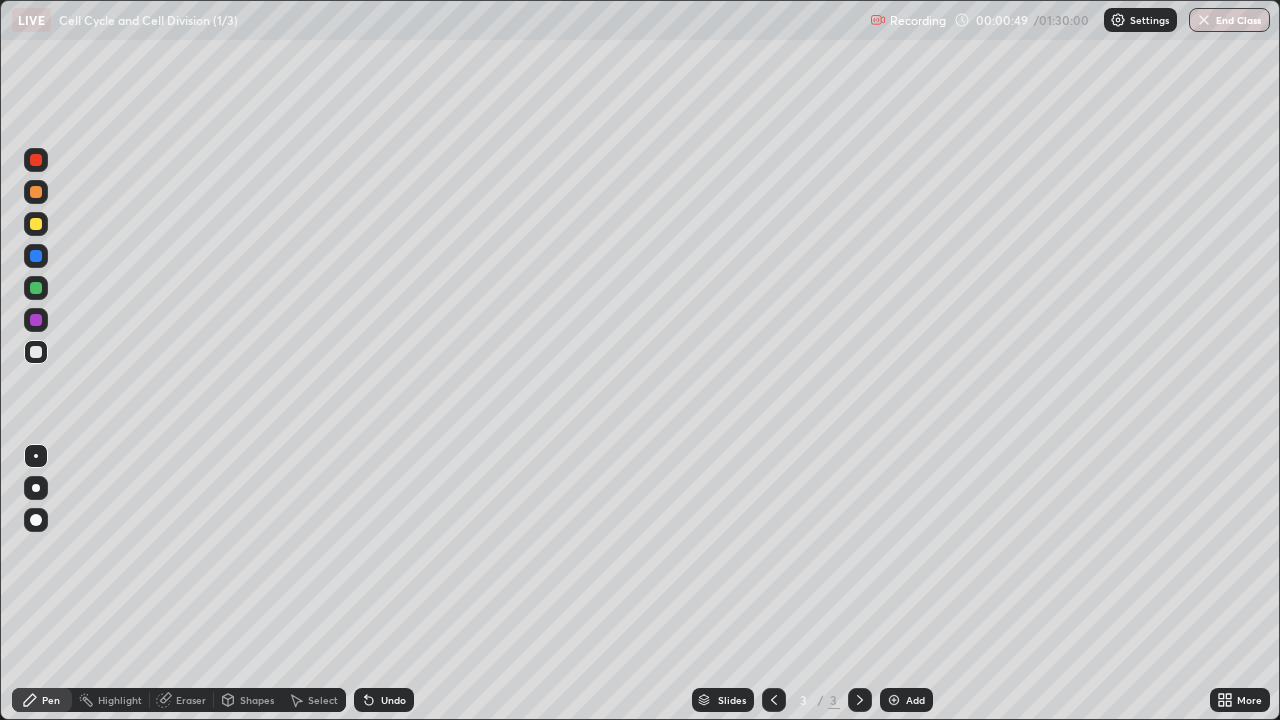 click at bounding box center [36, 288] 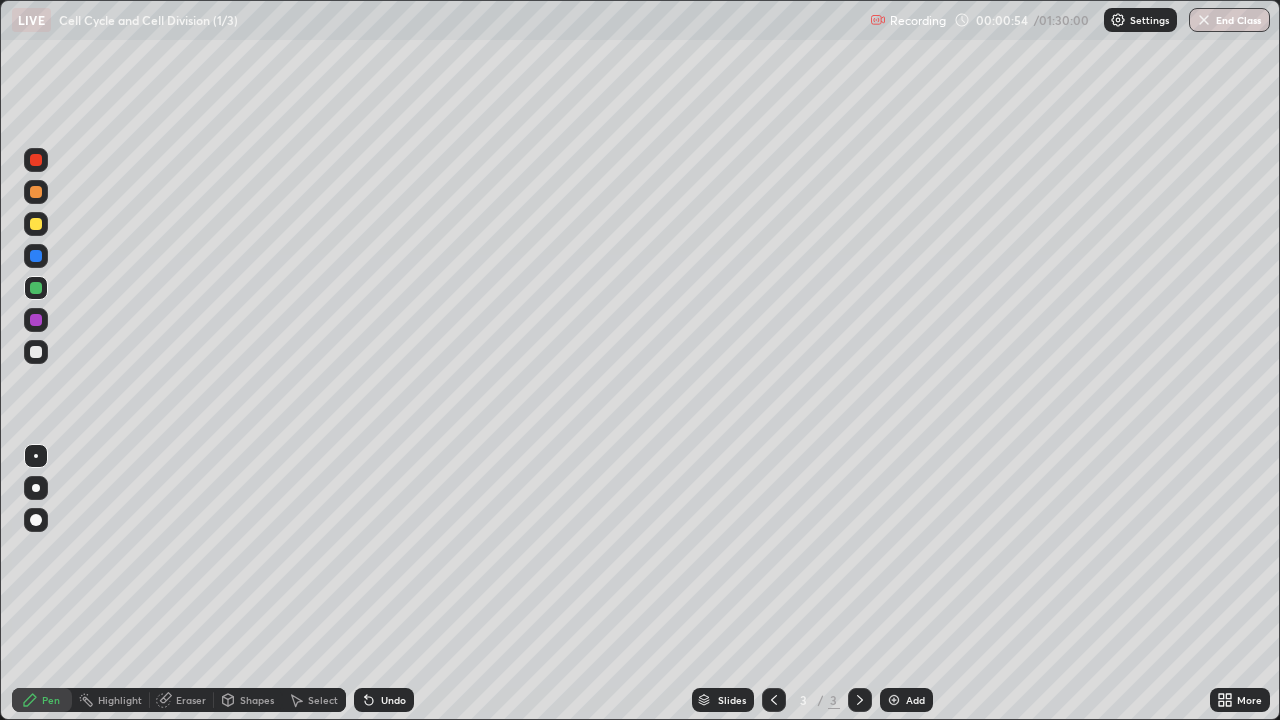click at bounding box center [36, 352] 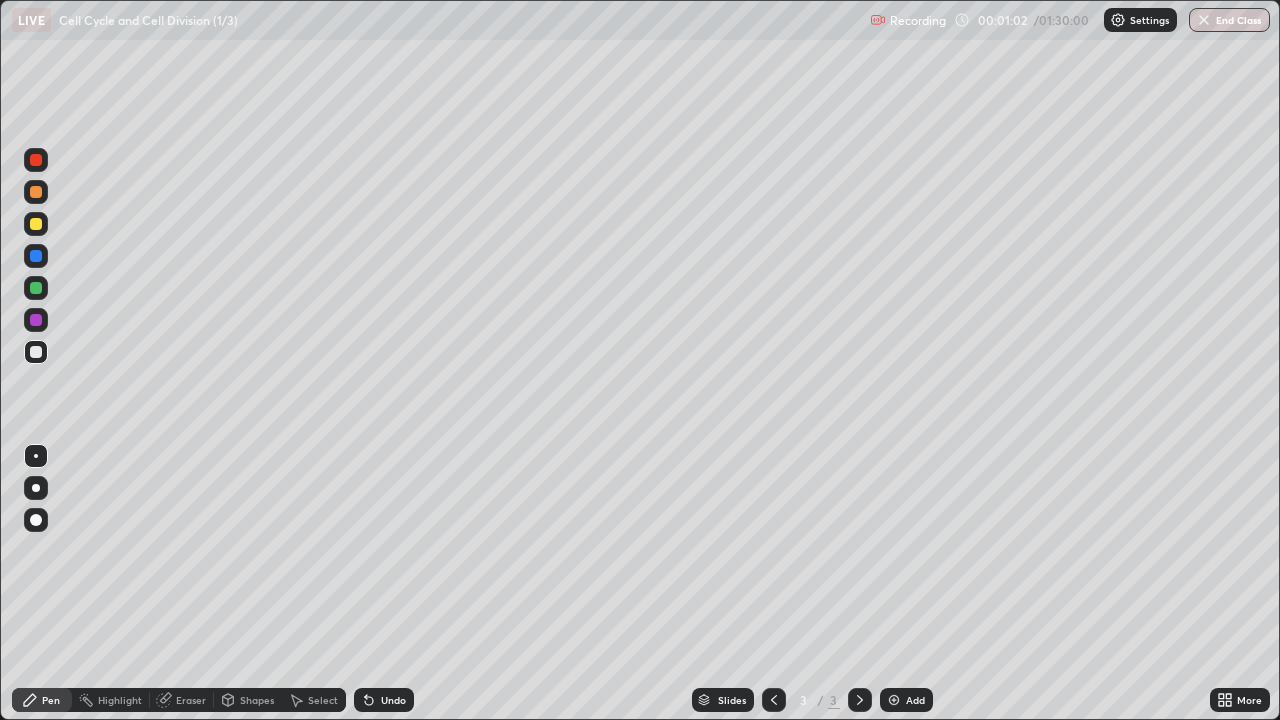 click at bounding box center (36, 288) 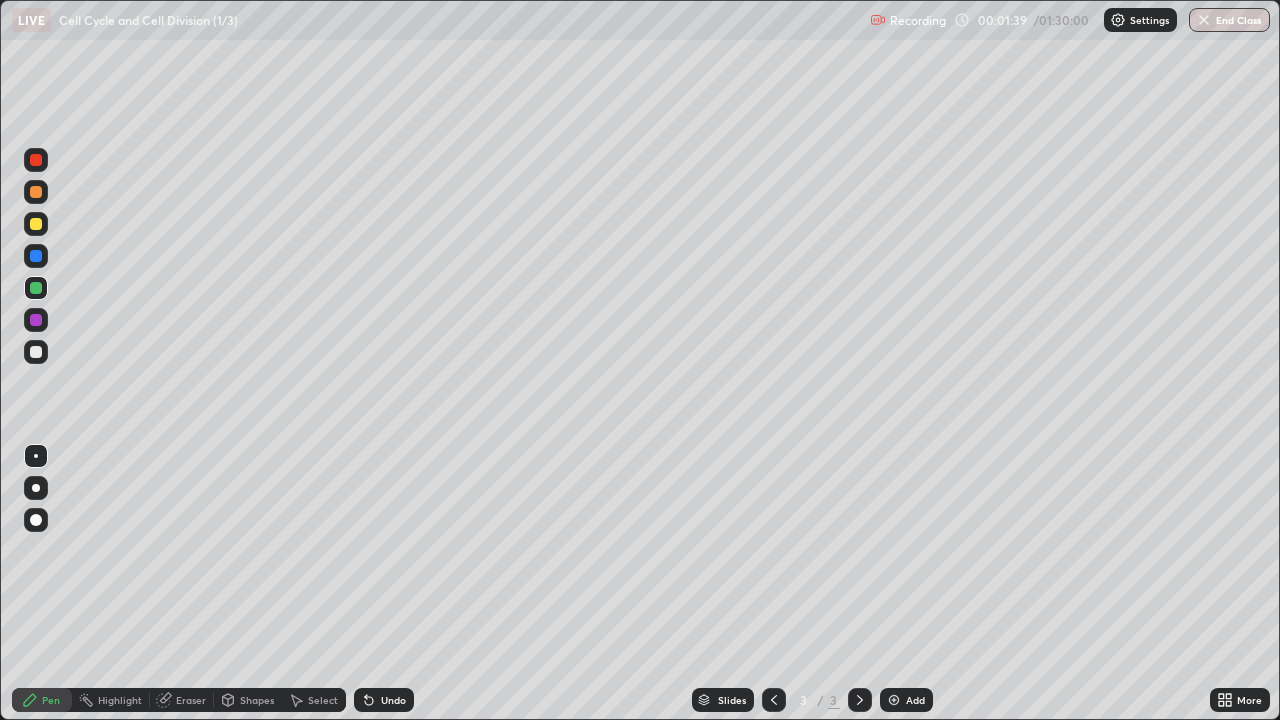 click at bounding box center (36, 224) 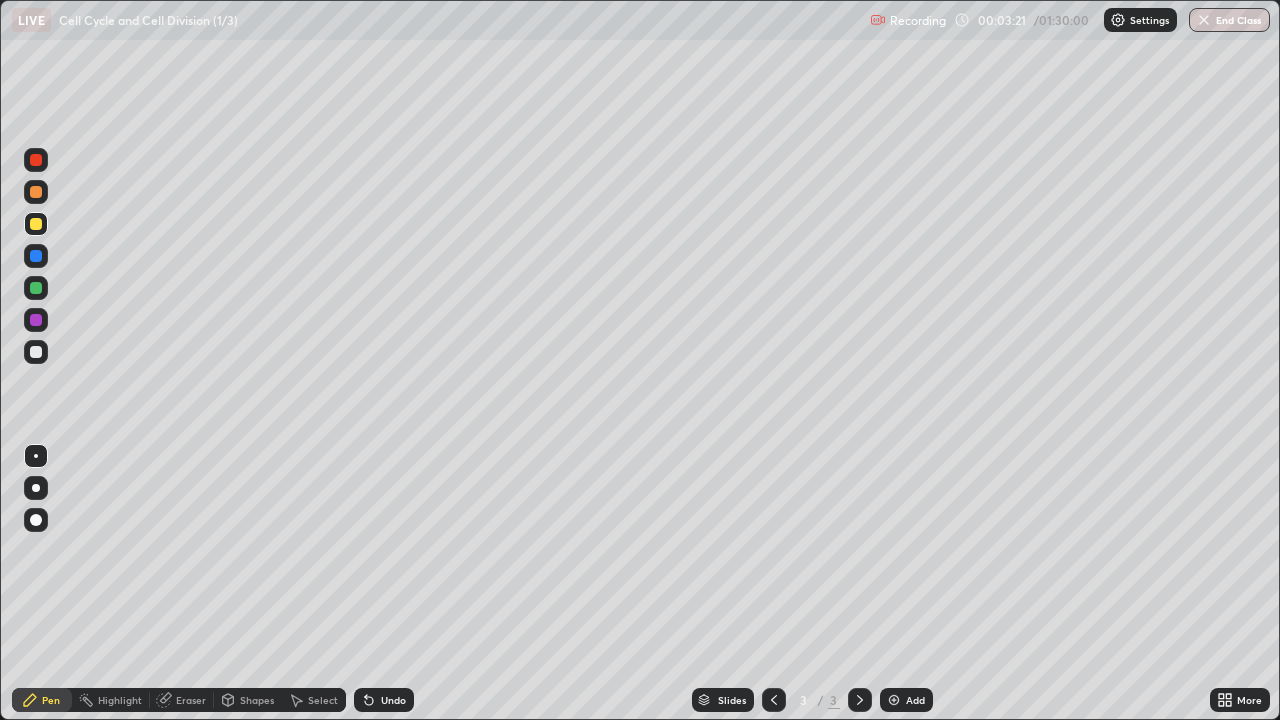 click on "Add" at bounding box center [906, 700] 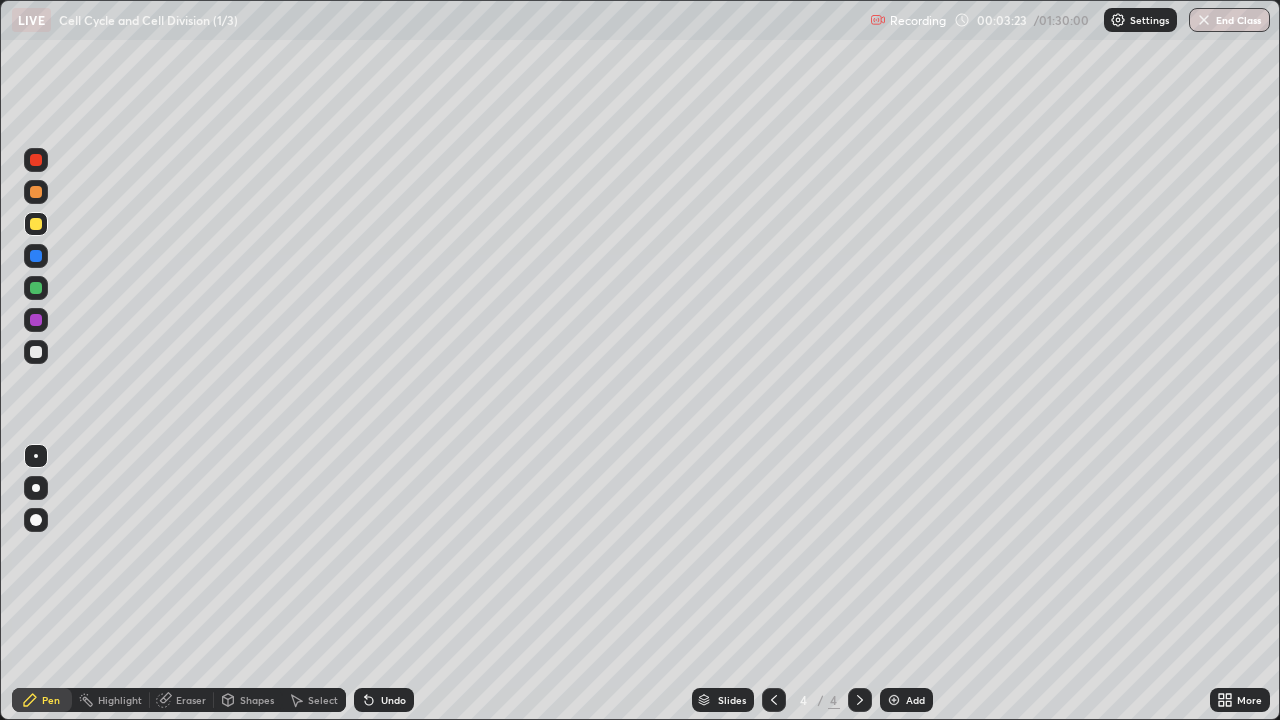 click at bounding box center [36, 352] 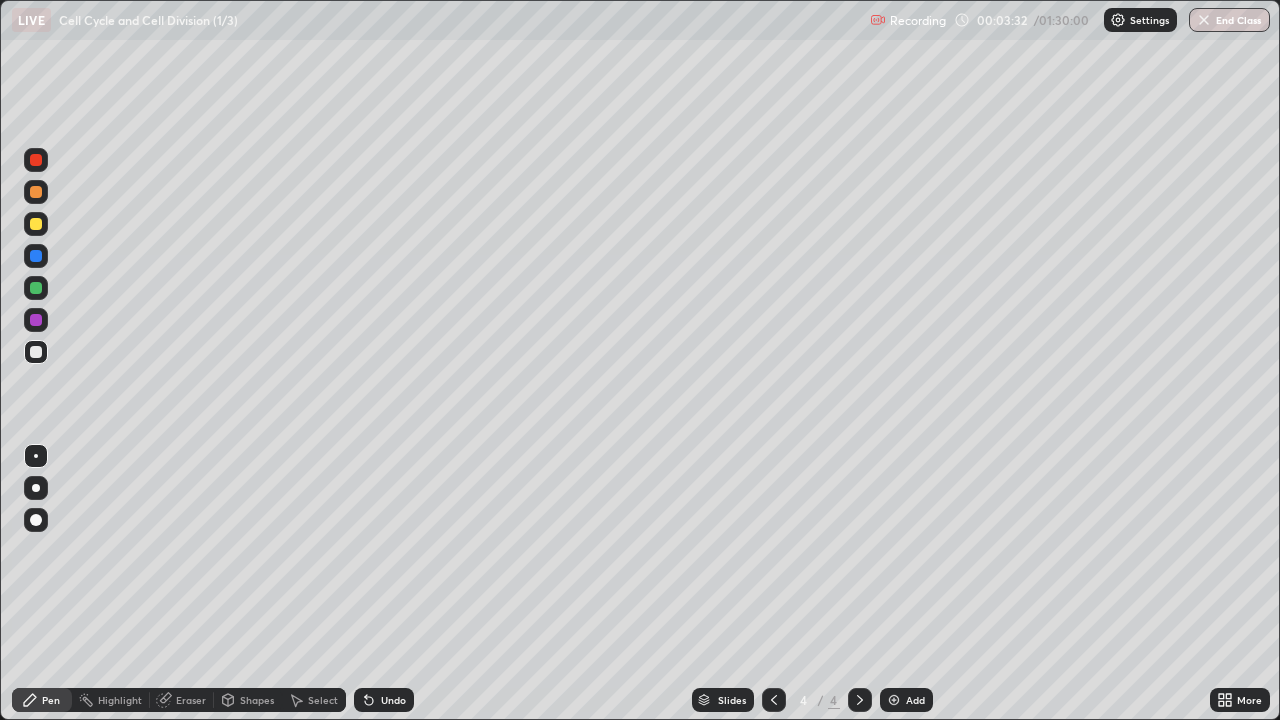 click at bounding box center (36, 352) 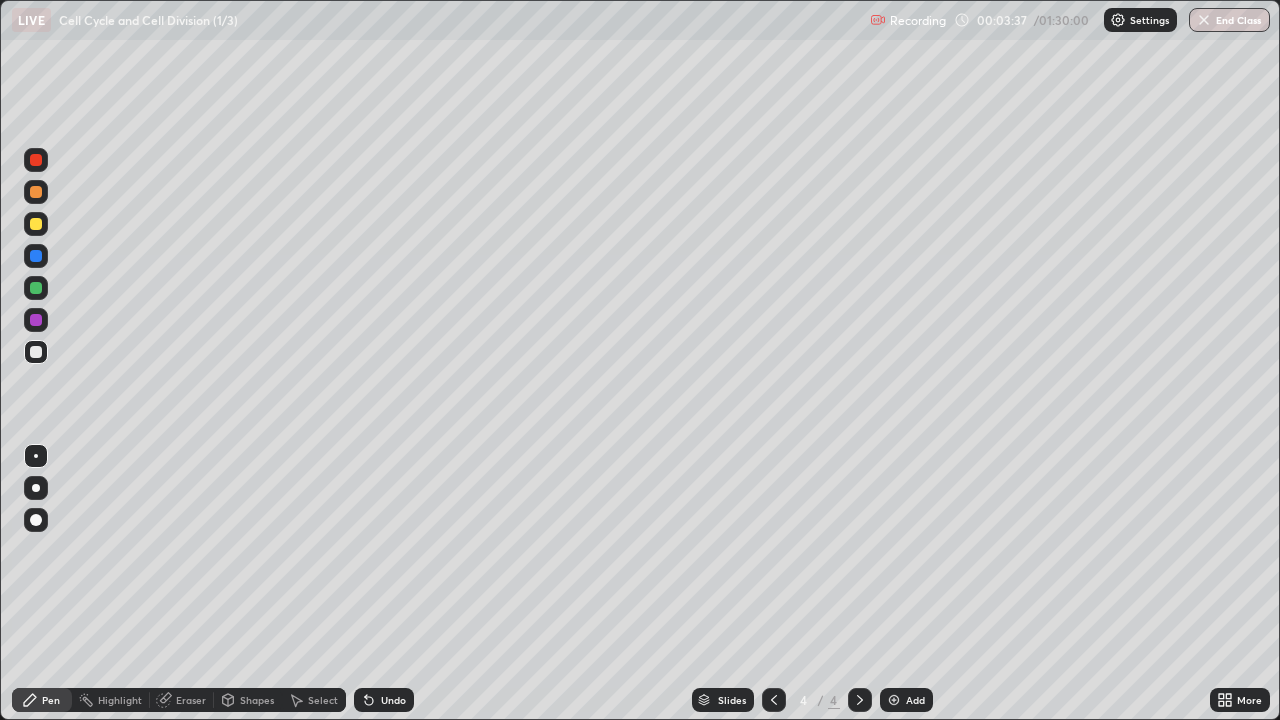 click at bounding box center (36, 288) 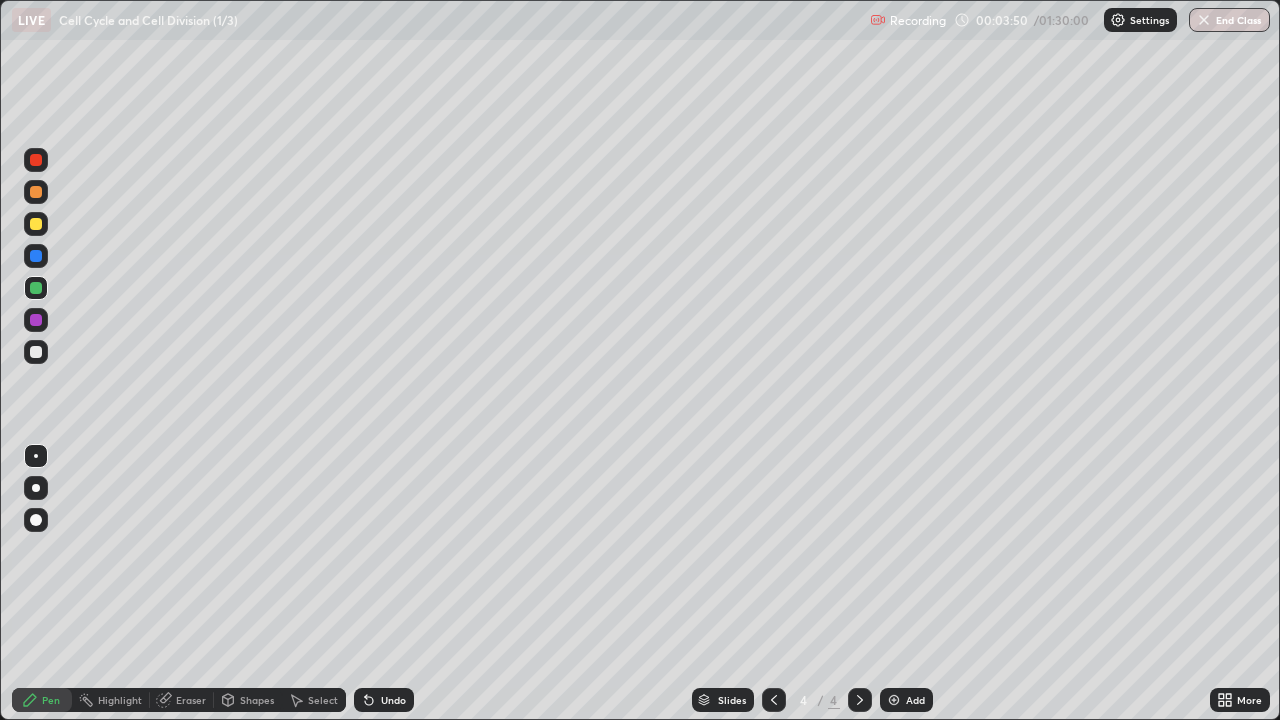 click at bounding box center [36, 320] 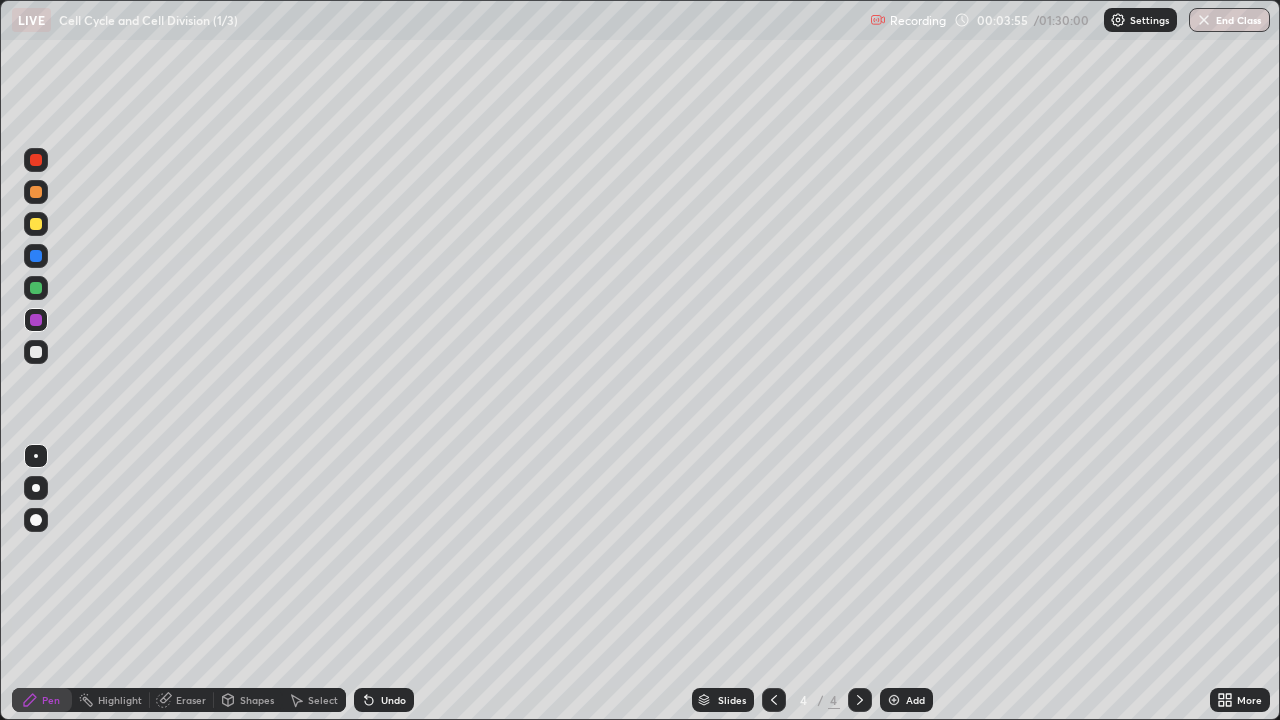 click at bounding box center (36, 288) 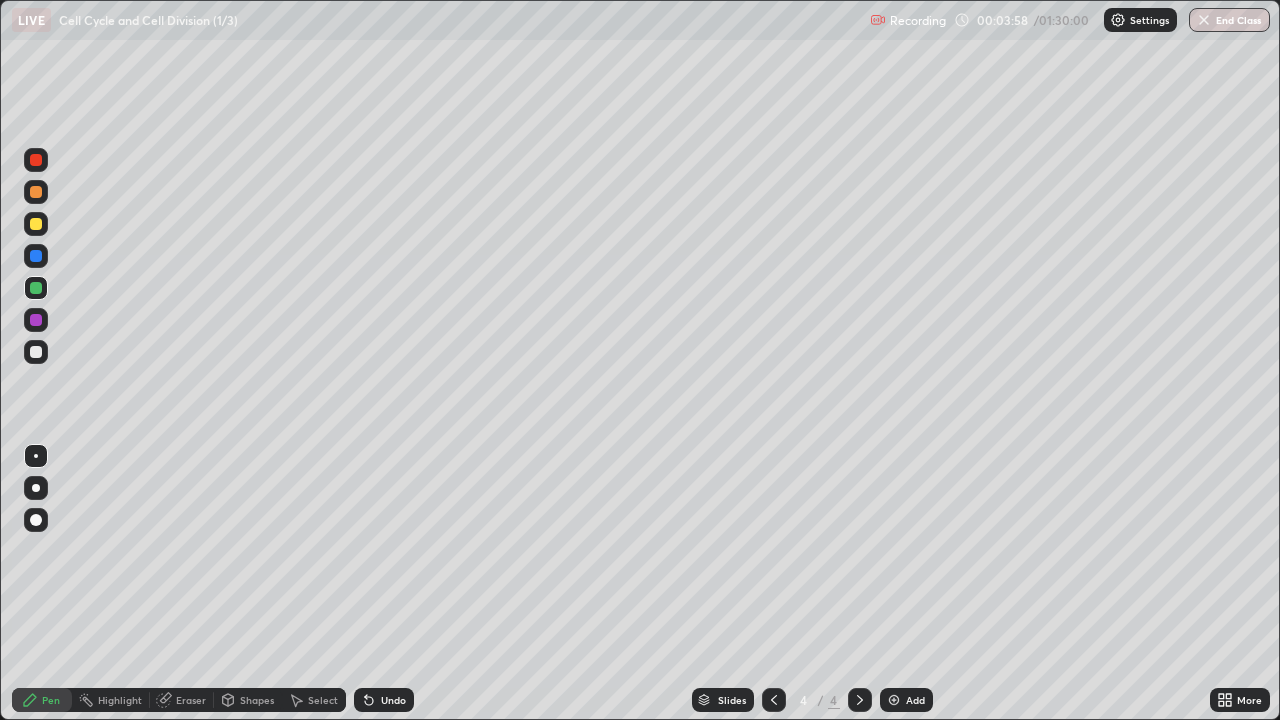 click at bounding box center [36, 288] 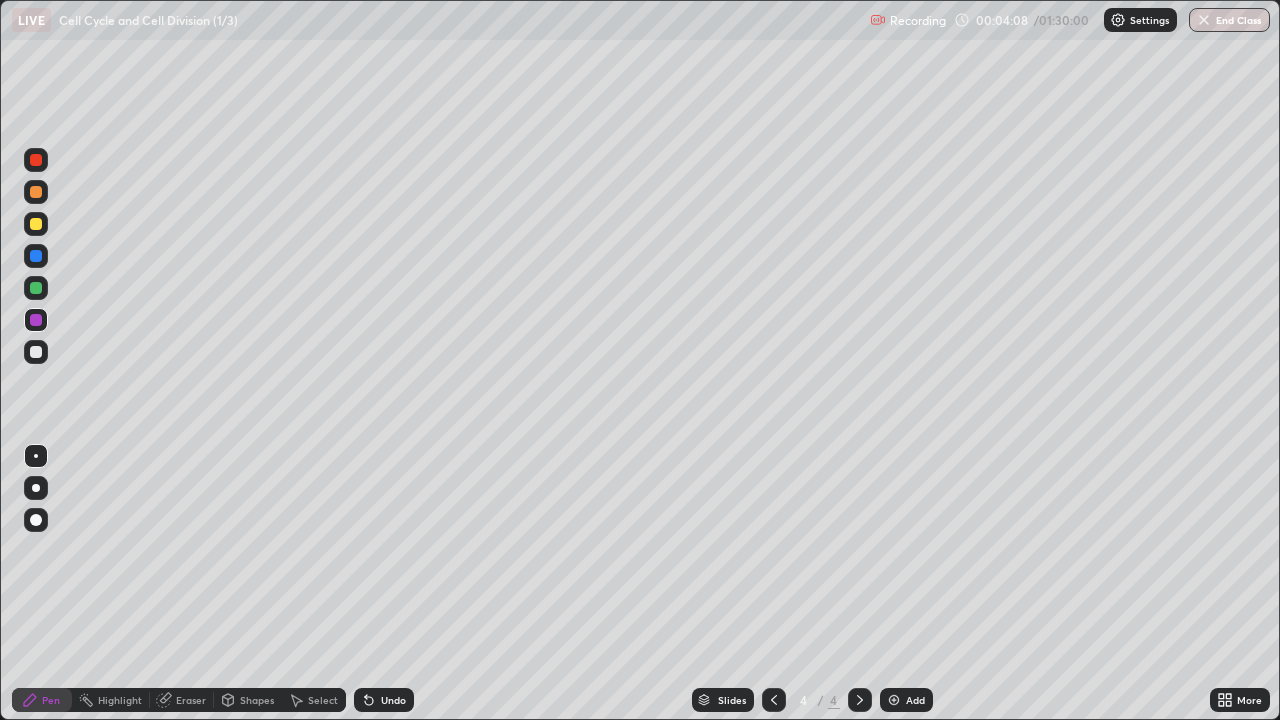click at bounding box center [36, 224] 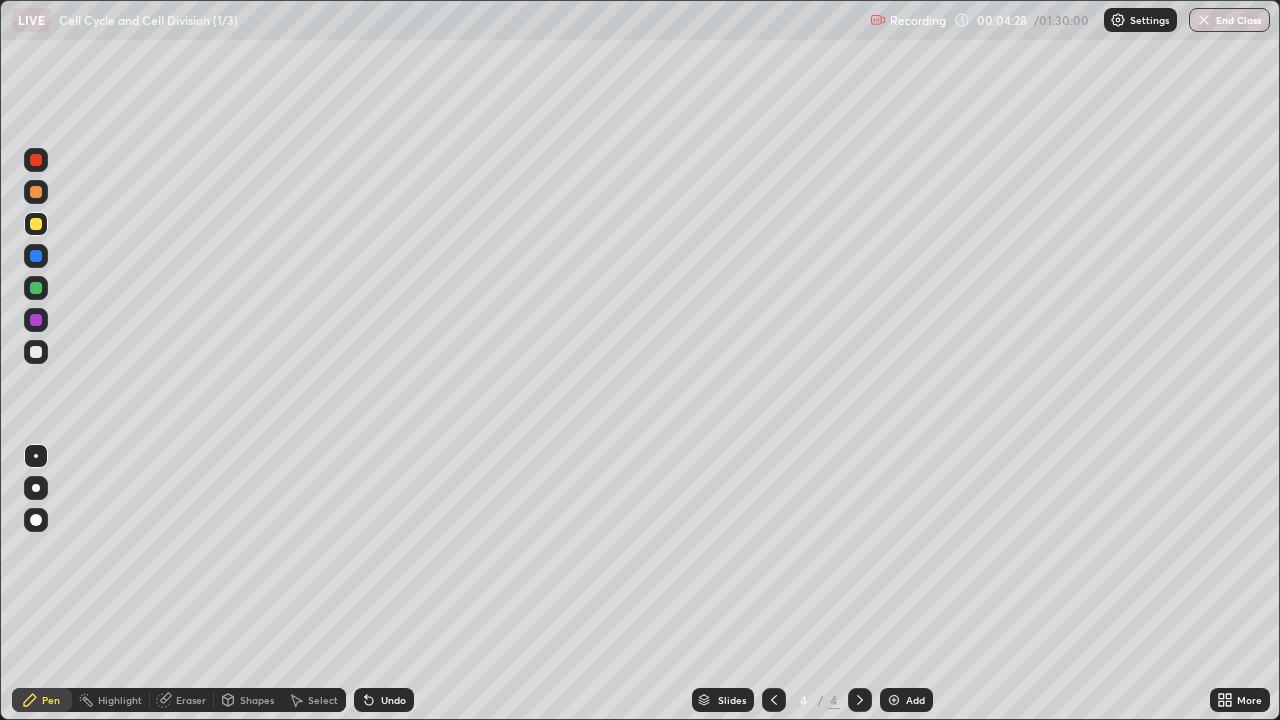 click at bounding box center (36, 352) 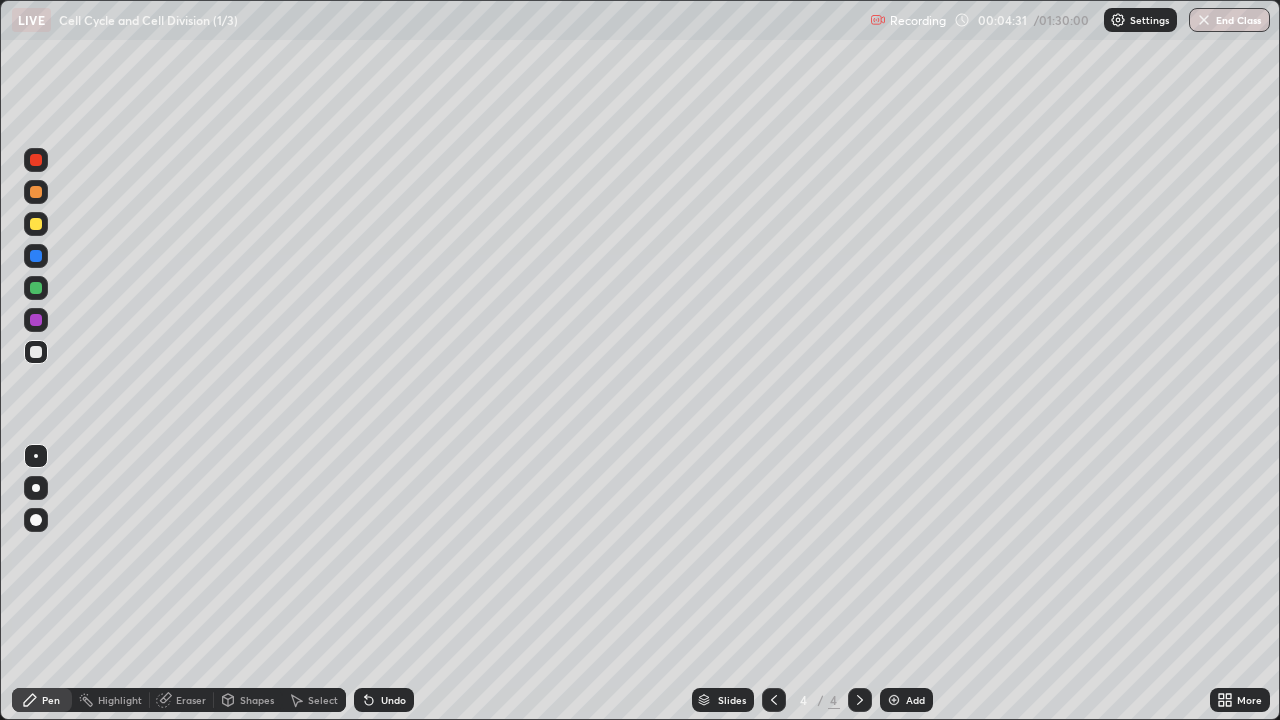 click at bounding box center [36, 224] 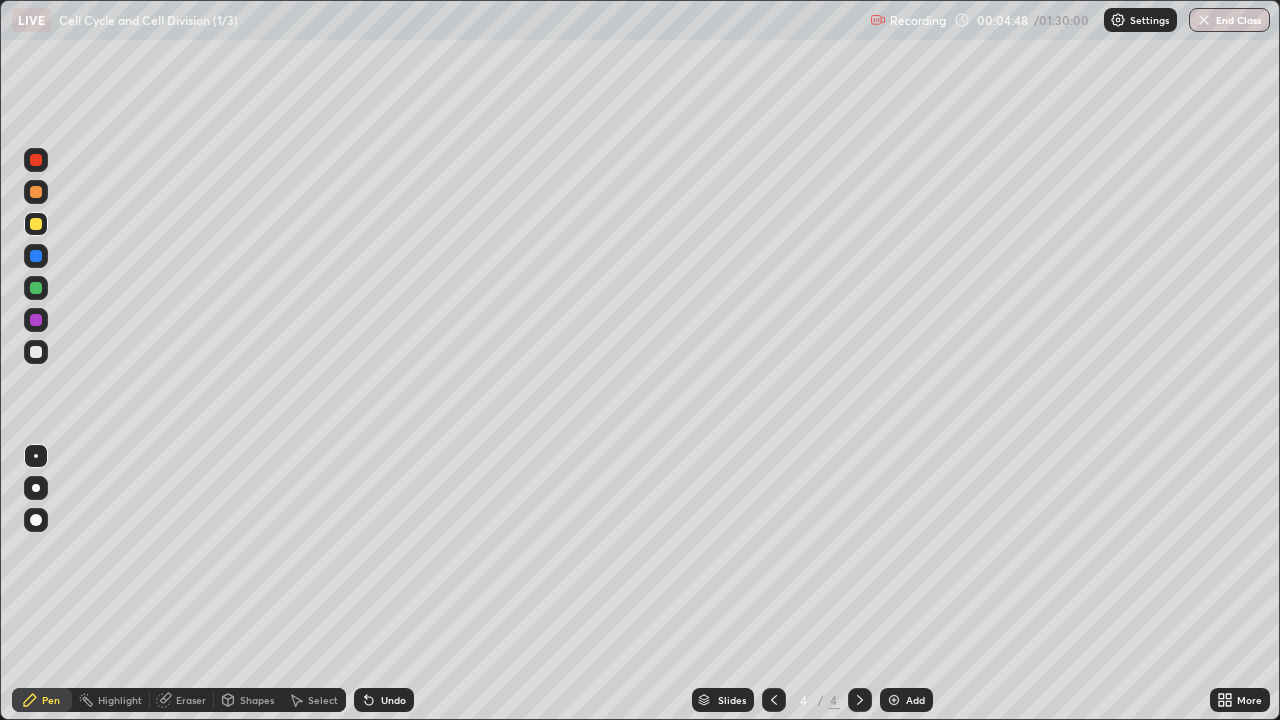 click at bounding box center [36, 288] 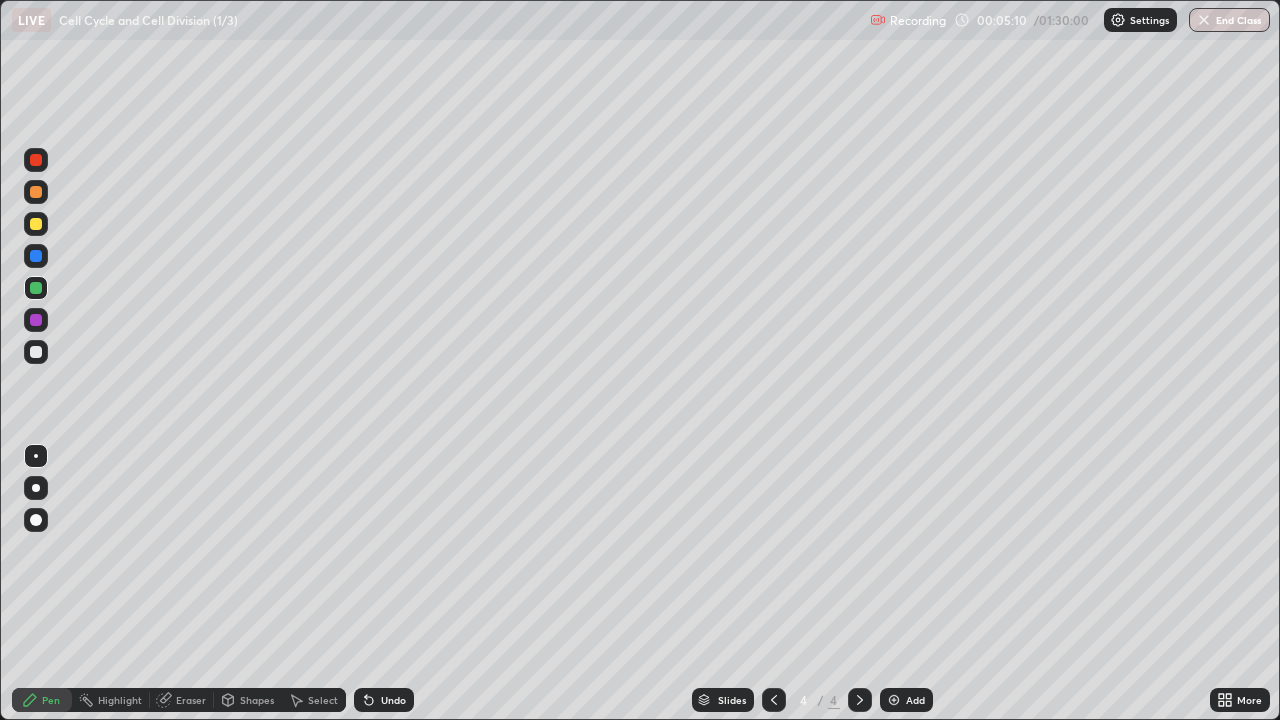 click at bounding box center (36, 224) 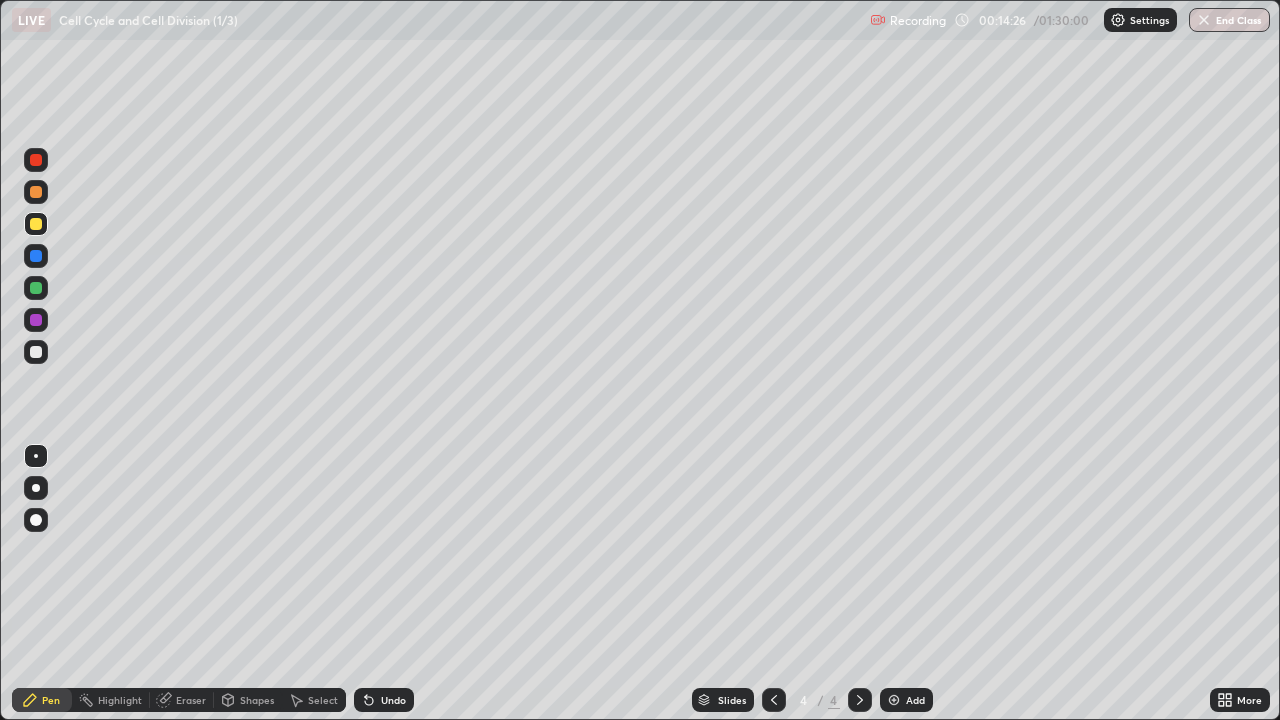 click at bounding box center [36, 352] 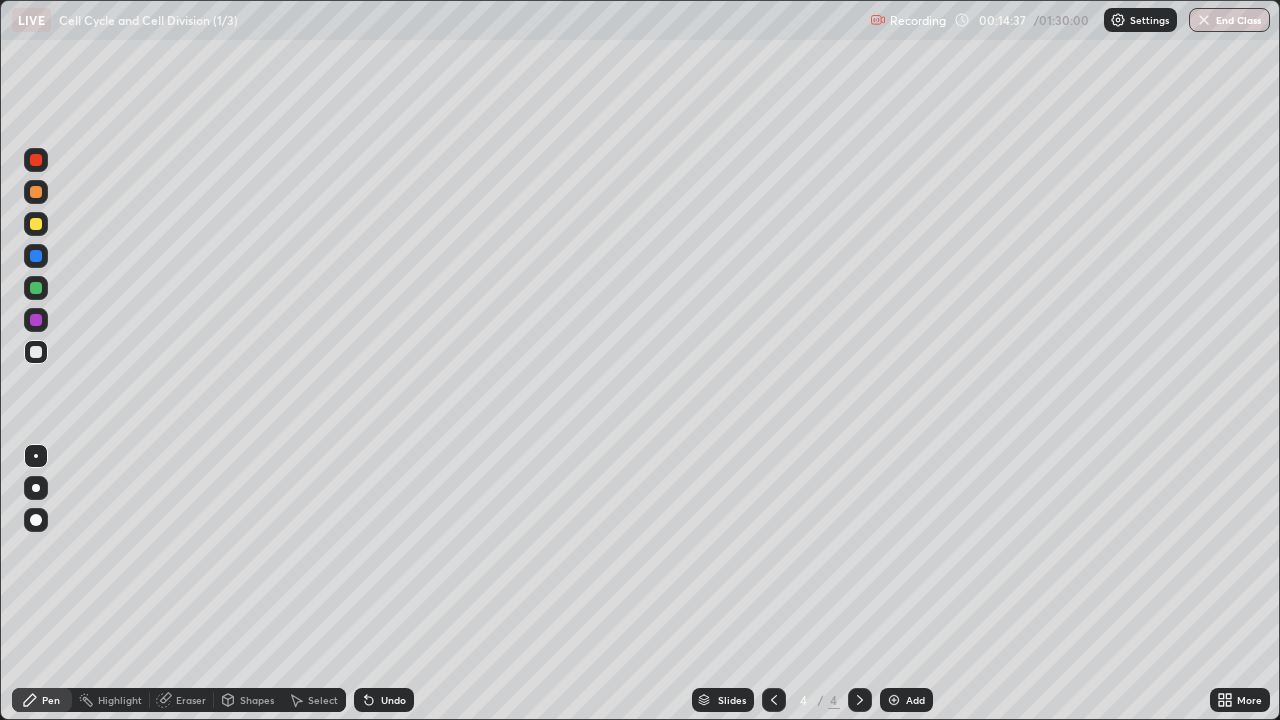 click on "Eraser" at bounding box center (182, 700) 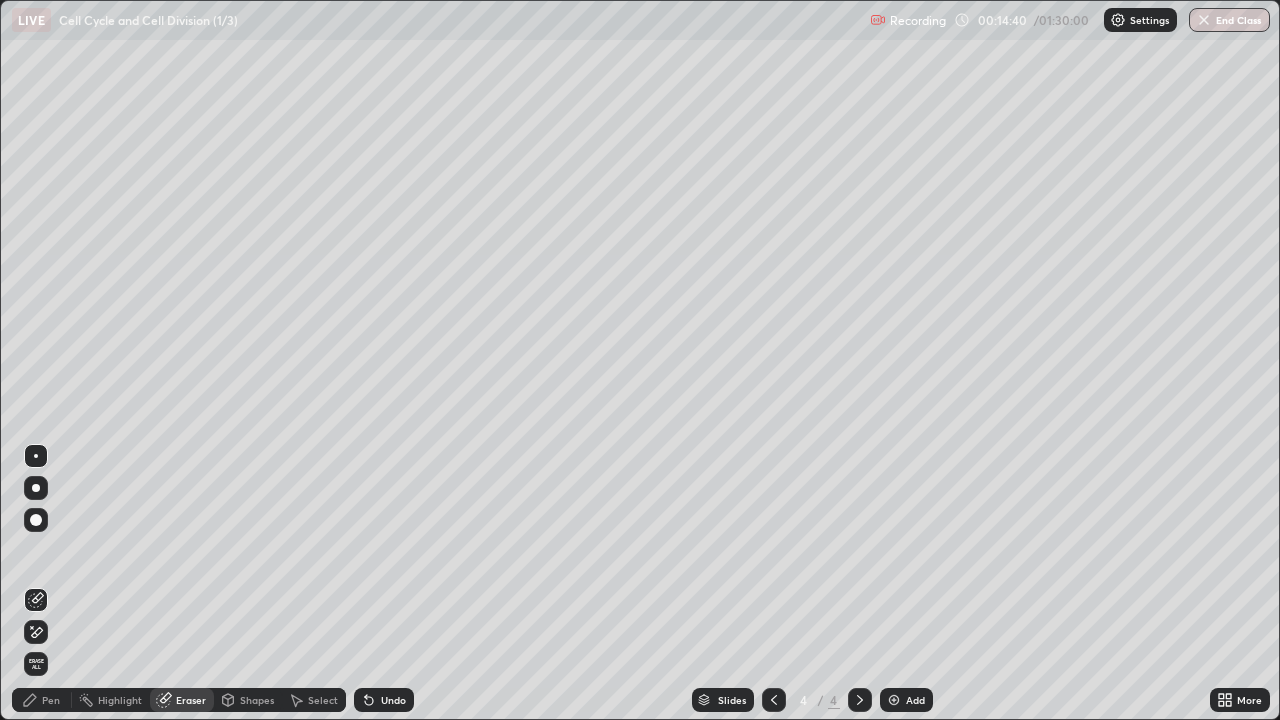 click on "Pen" at bounding box center [42, 700] 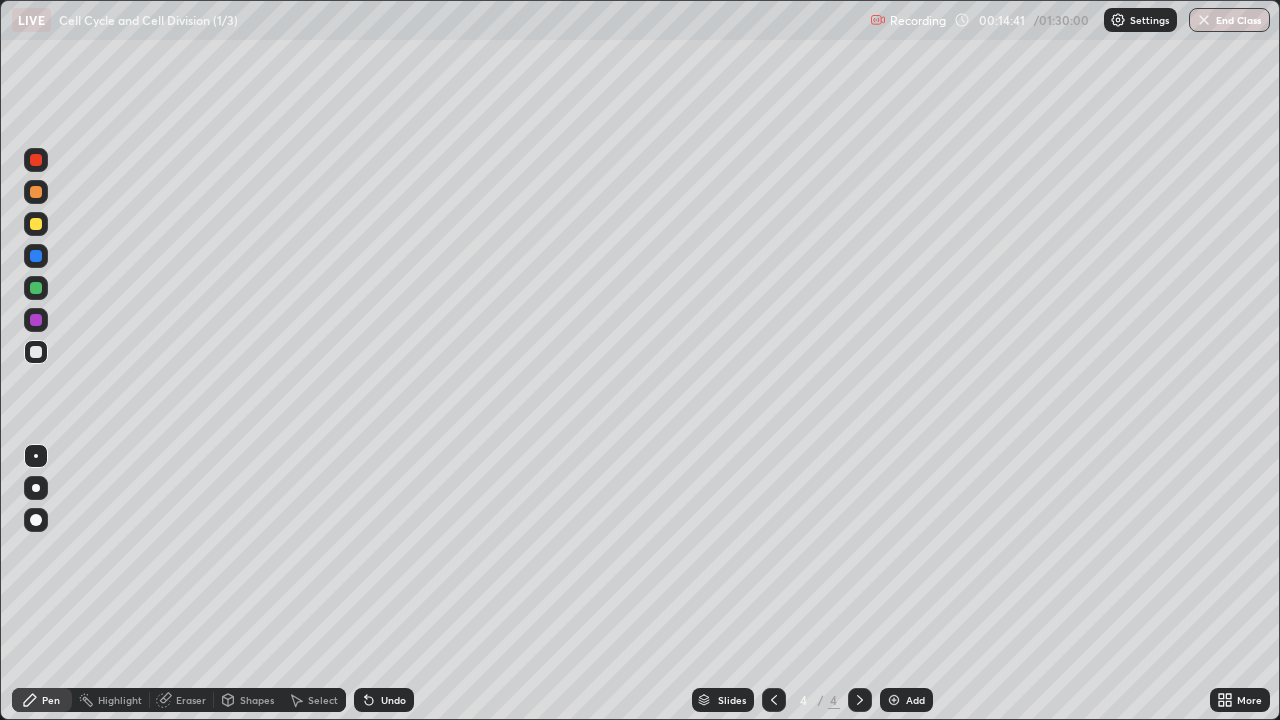 click at bounding box center (36, 224) 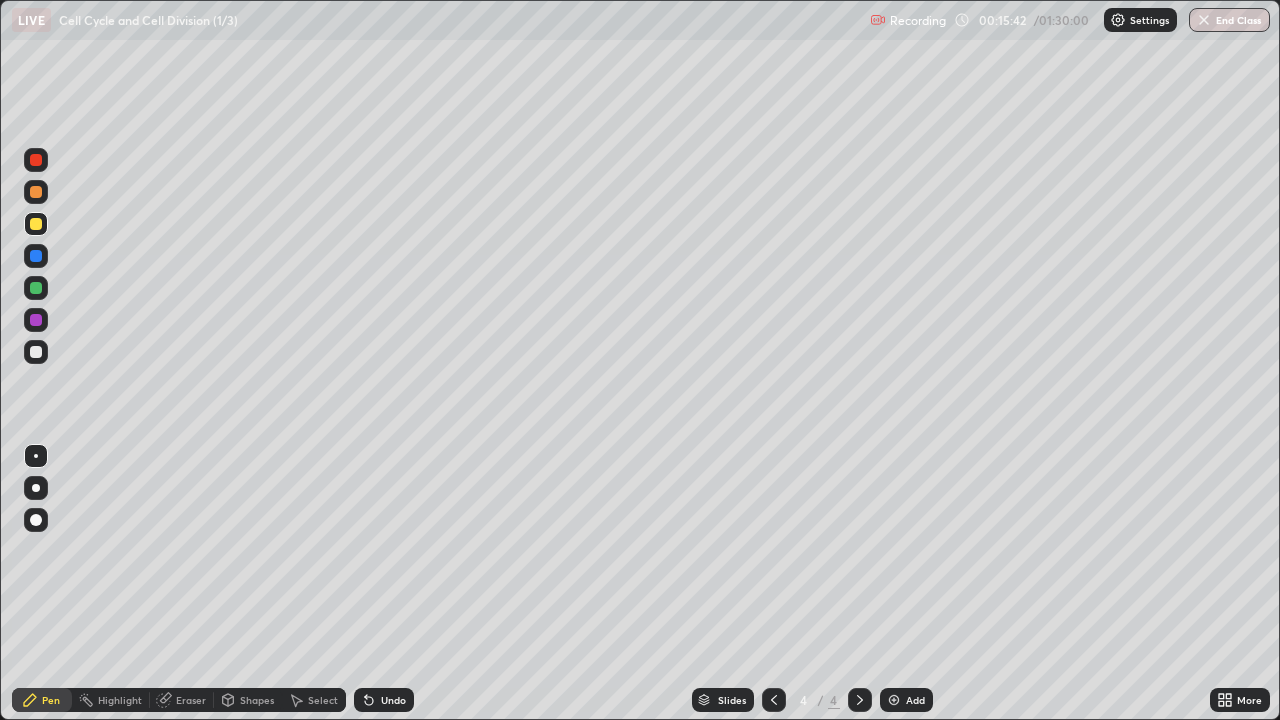 click at bounding box center (894, 700) 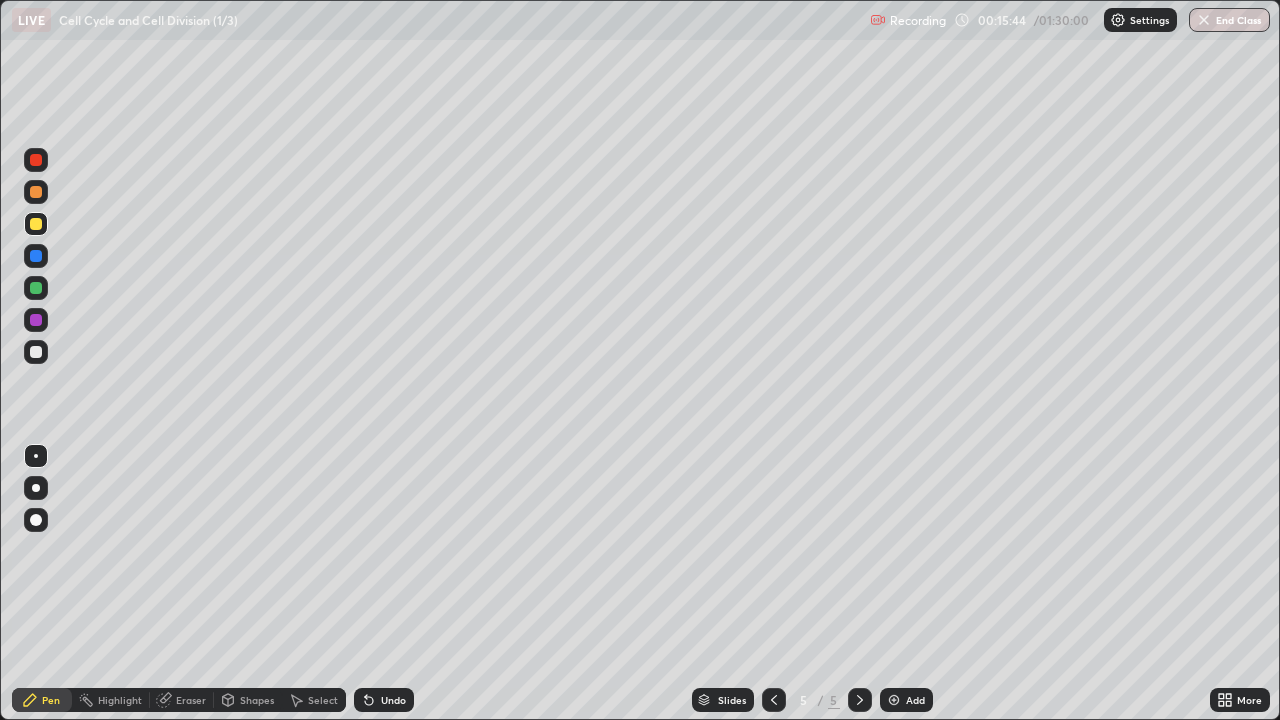 click at bounding box center [36, 224] 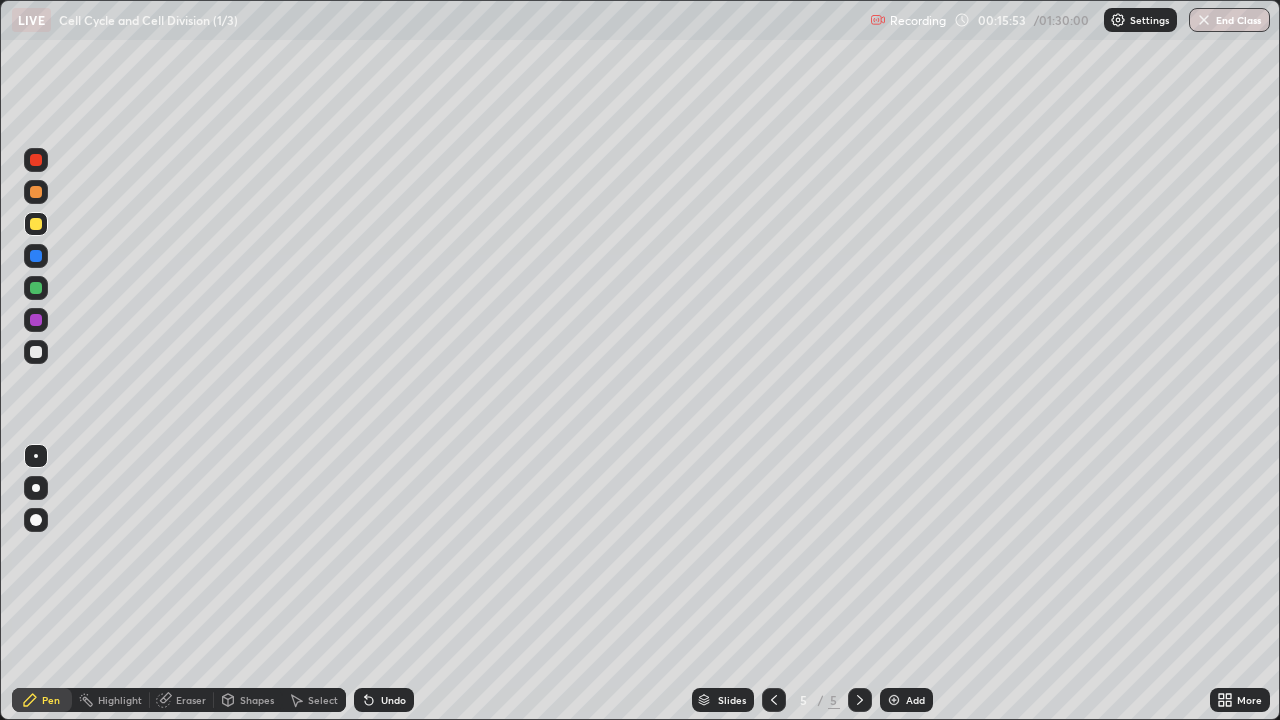 click at bounding box center [36, 352] 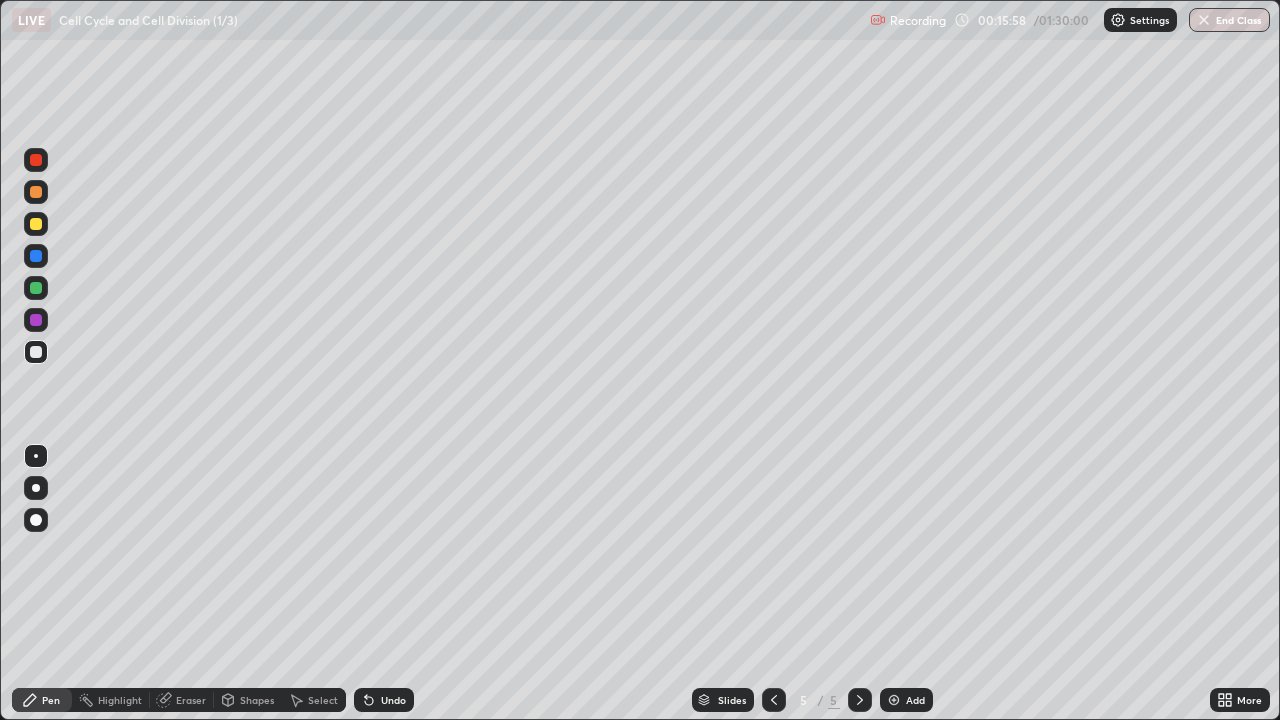 click at bounding box center [36, 288] 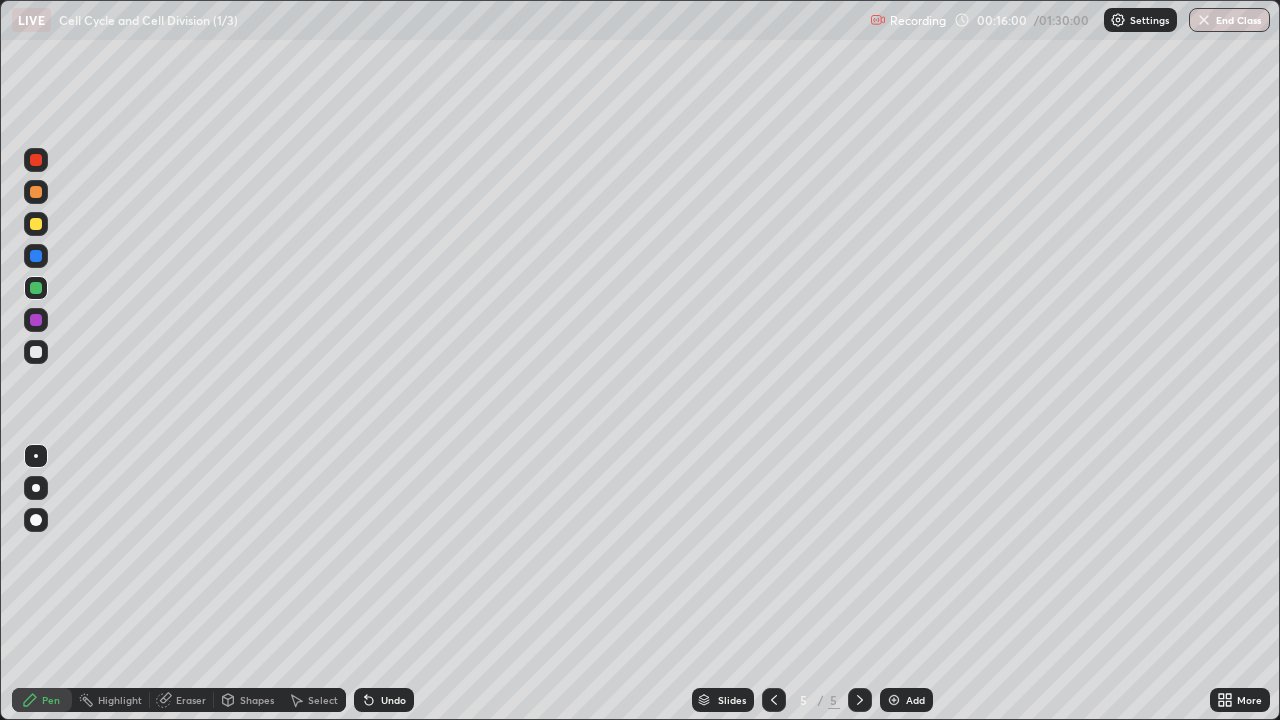 click at bounding box center [36, 224] 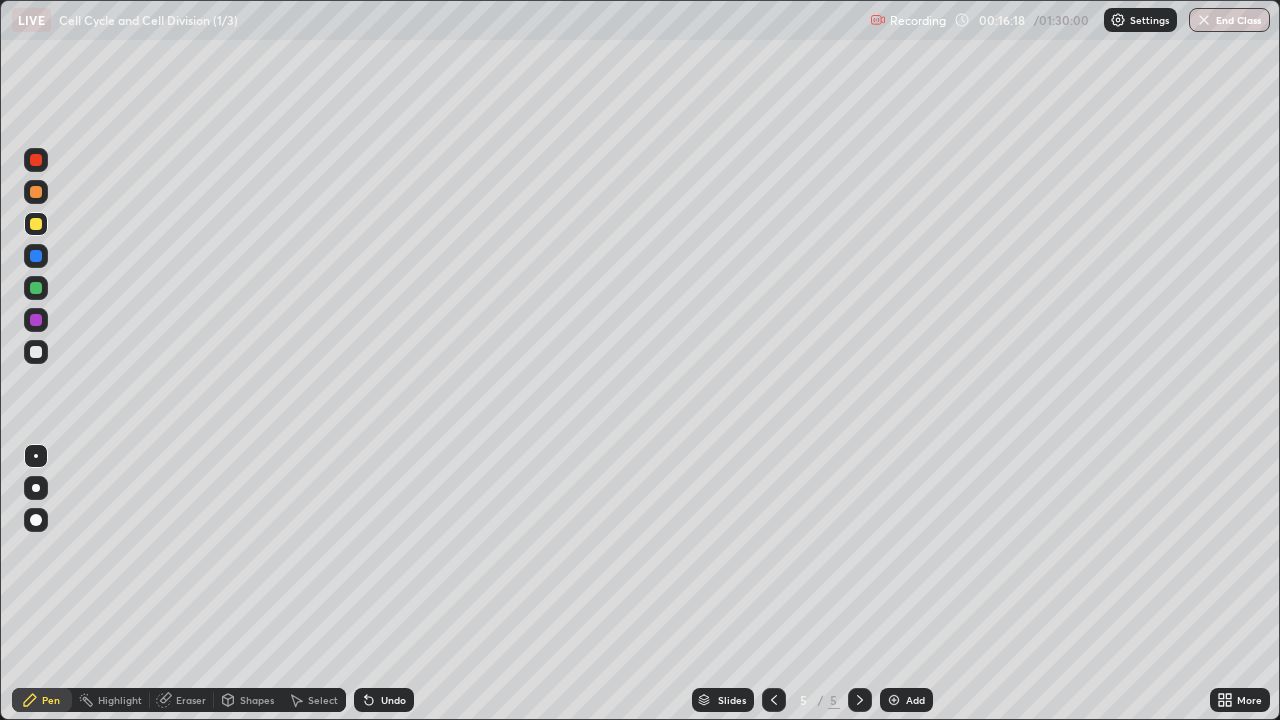 click at bounding box center (36, 288) 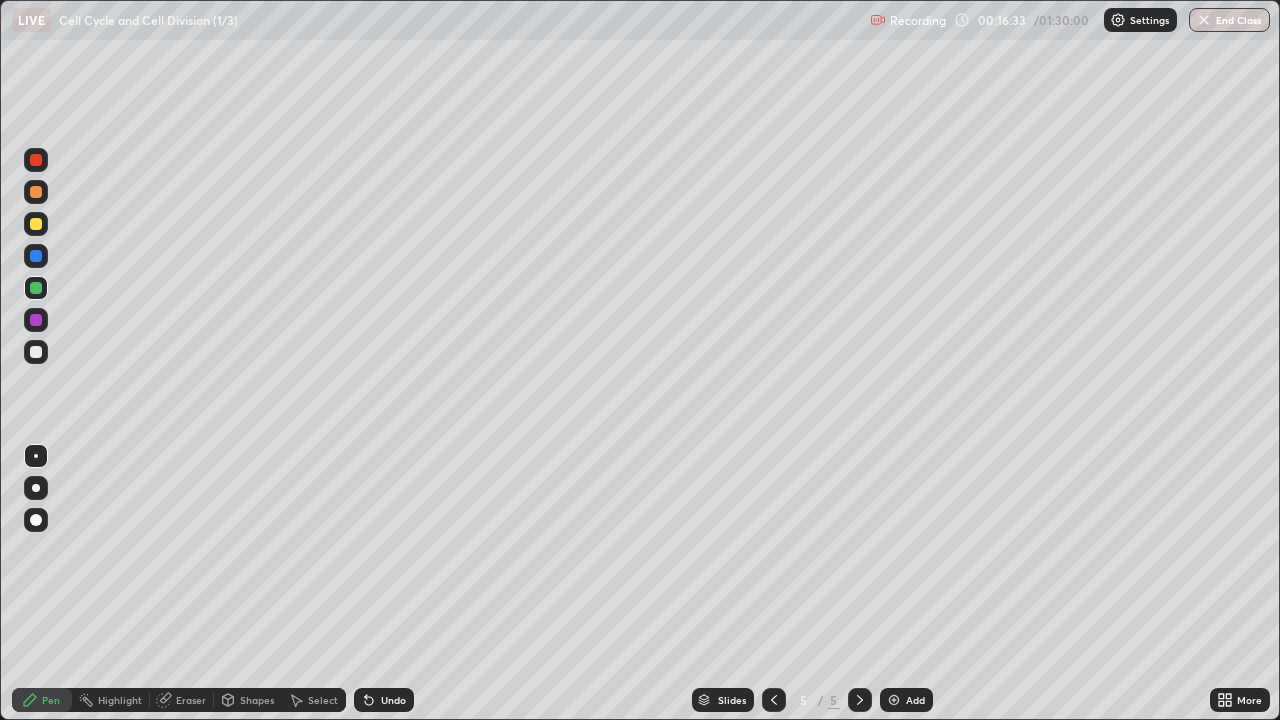 click at bounding box center (36, 320) 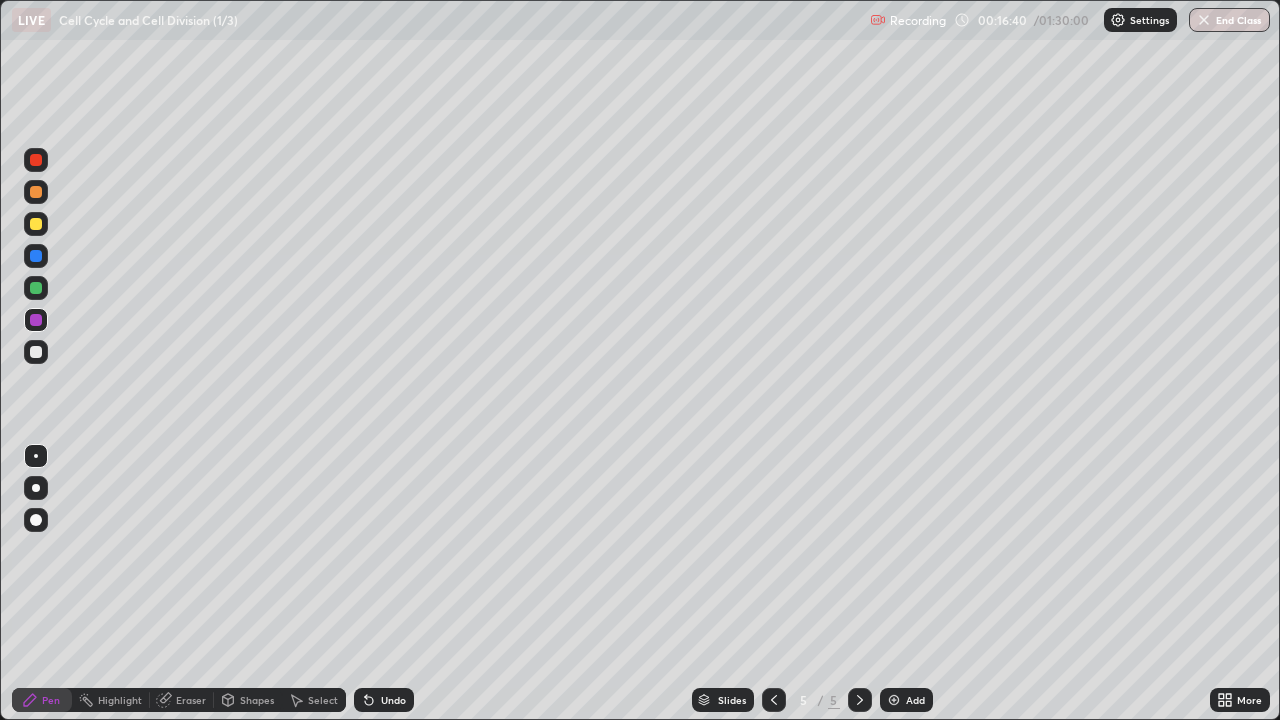 click at bounding box center [36, 352] 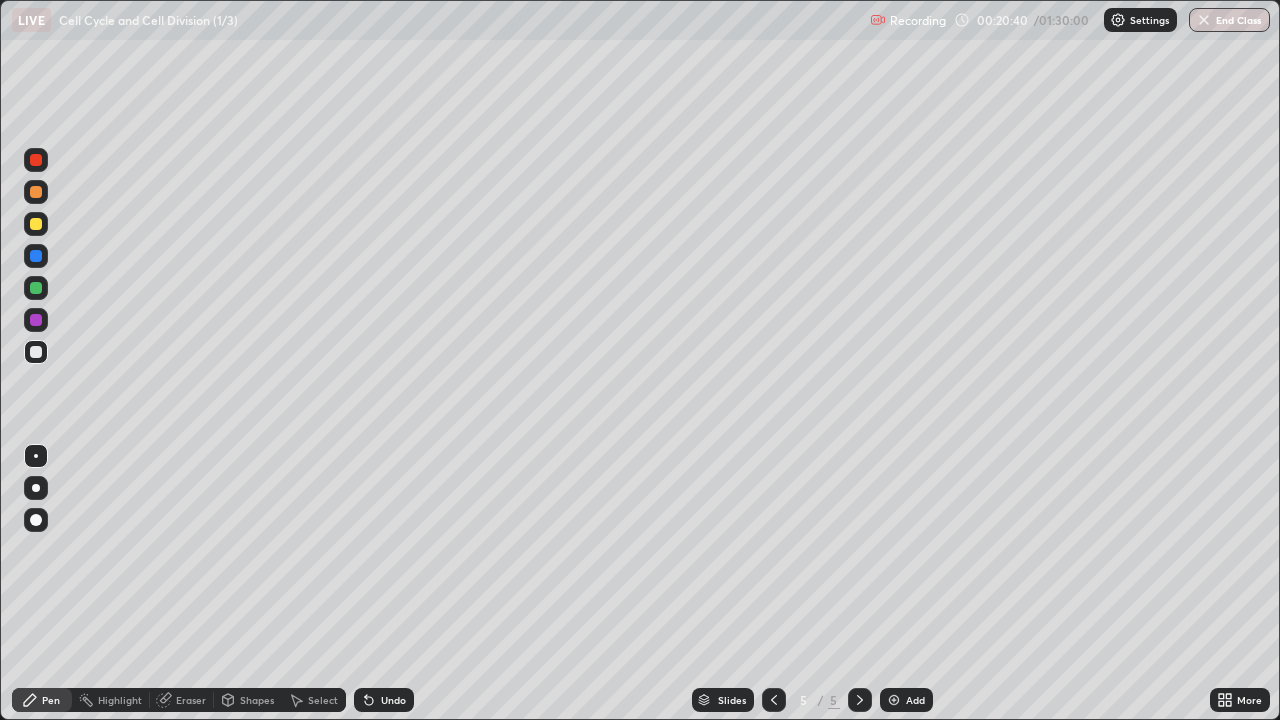 click 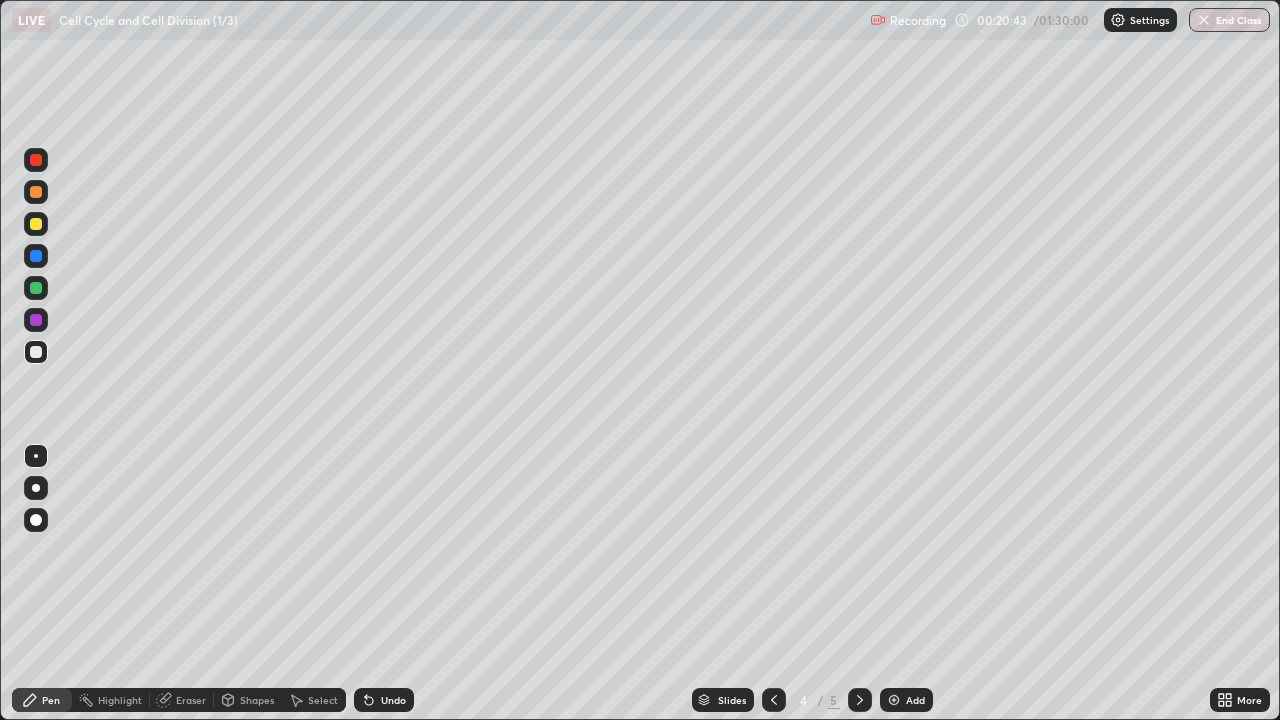 click at bounding box center [860, 700] 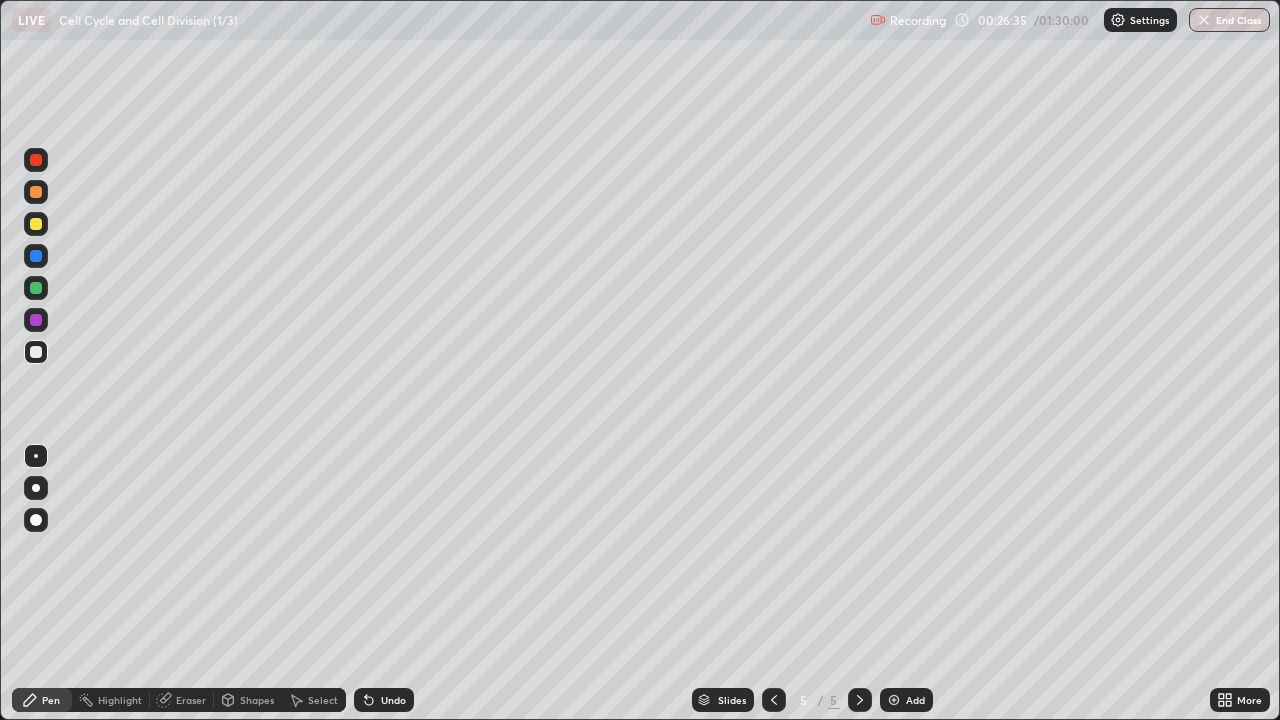 click 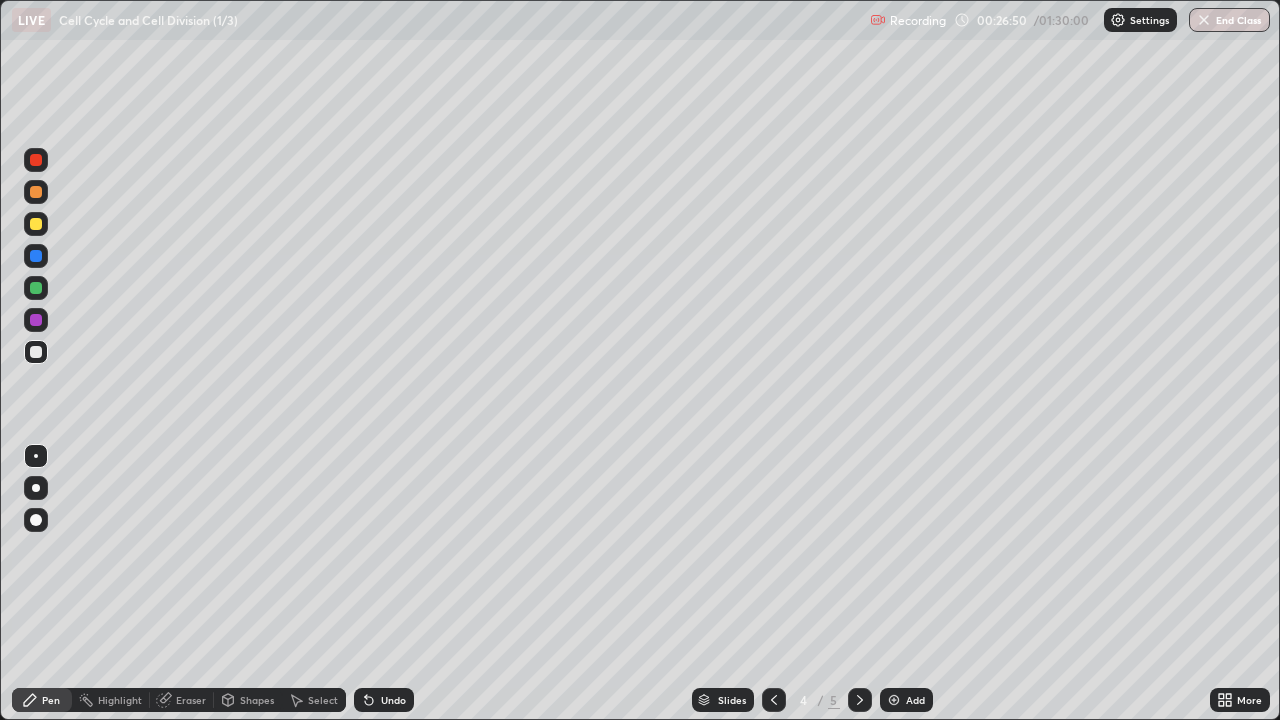 click 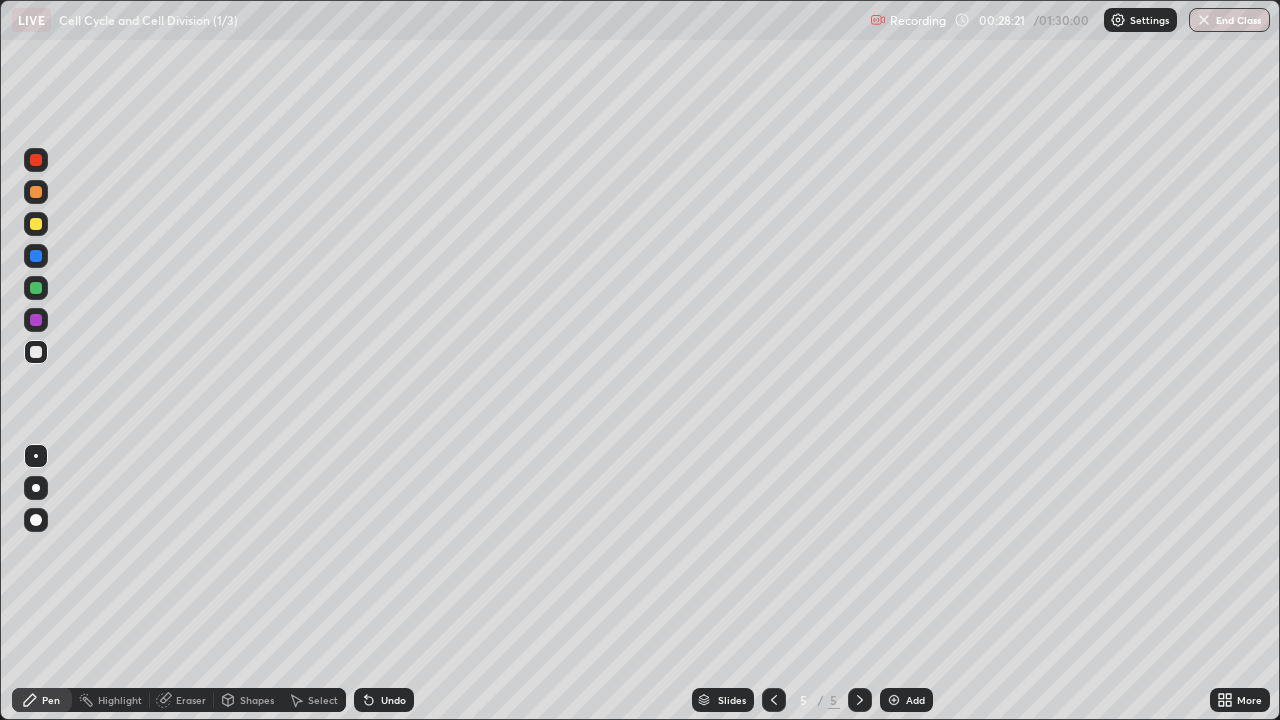 click at bounding box center [894, 700] 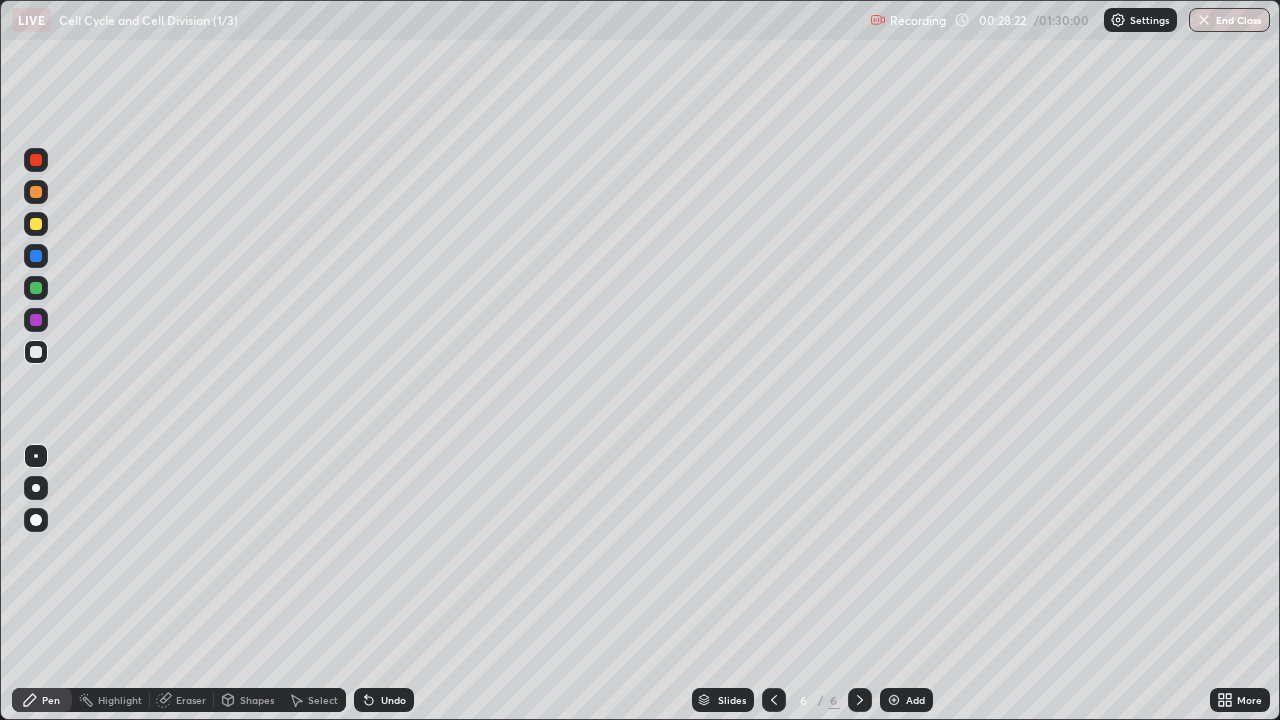 click at bounding box center [36, 224] 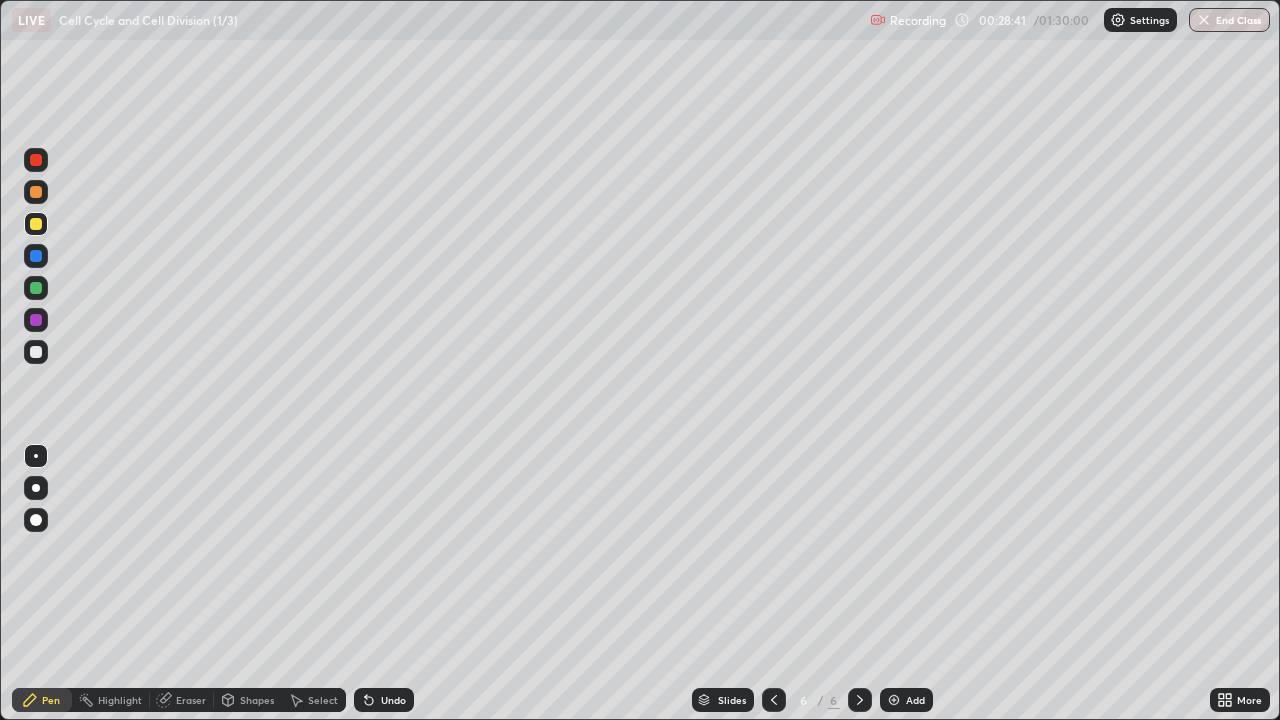 click at bounding box center [36, 224] 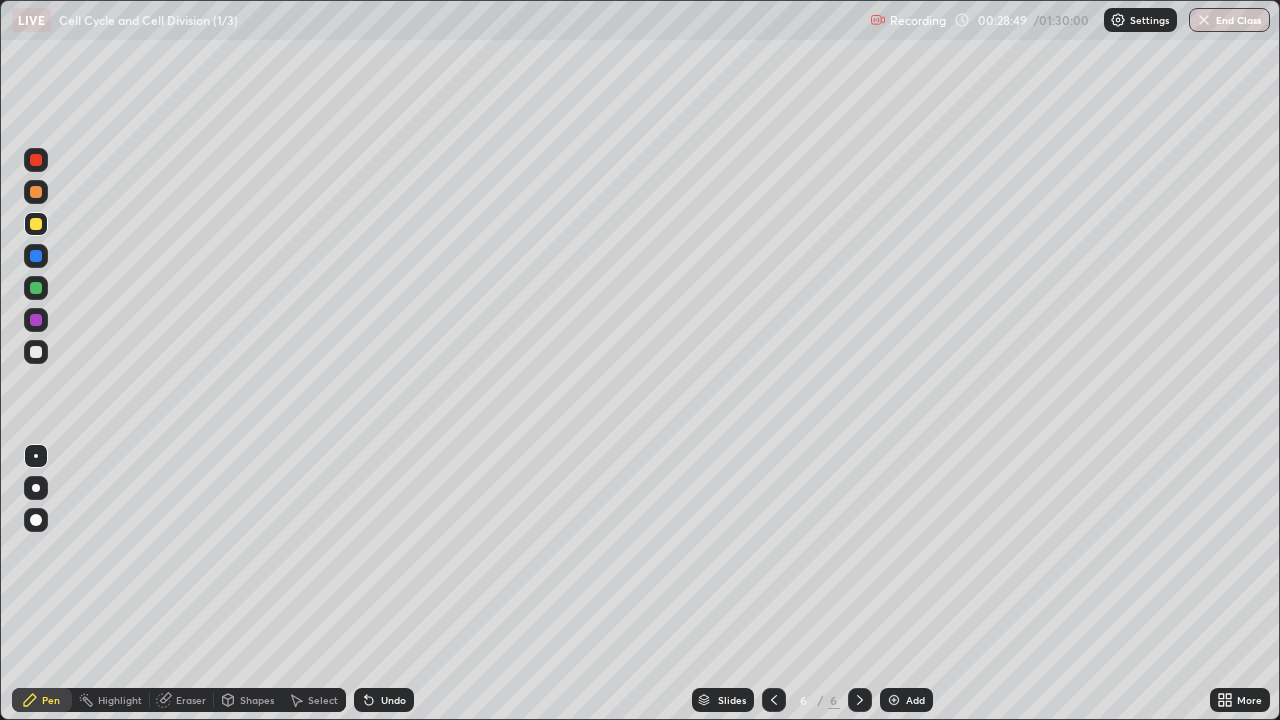 click on "Eraser" at bounding box center [191, 700] 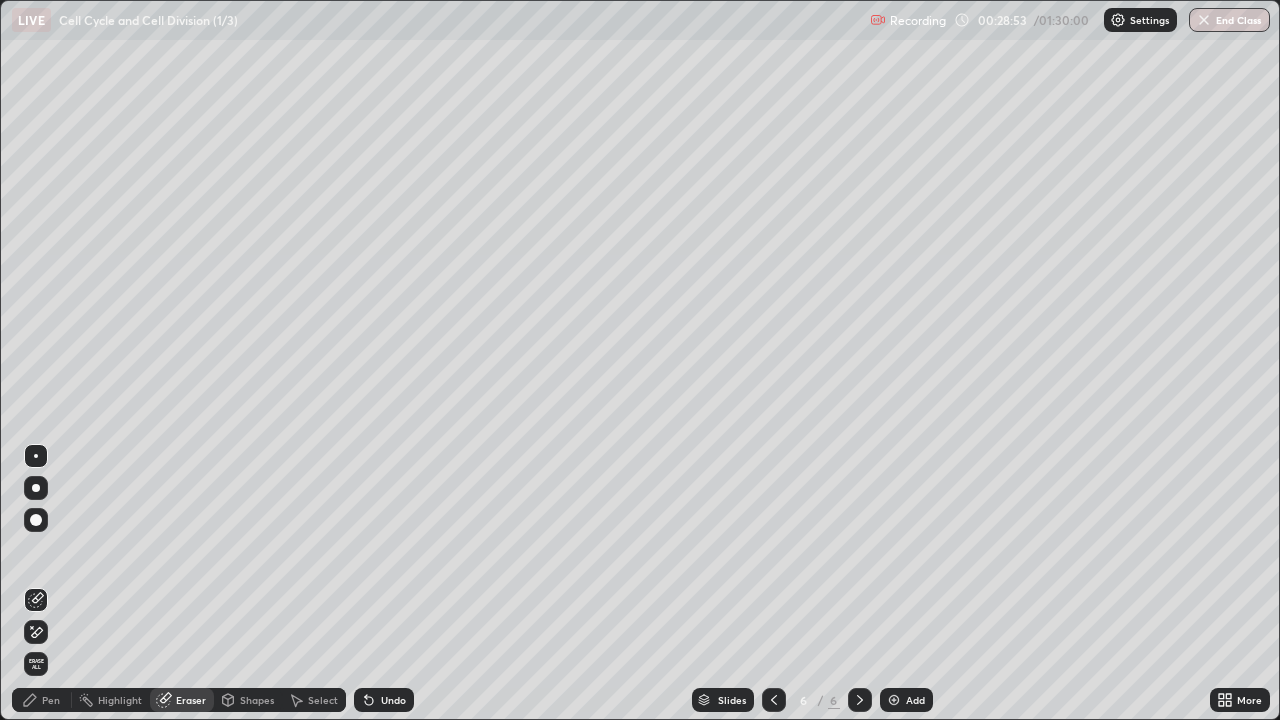 click on "Pen" at bounding box center [51, 700] 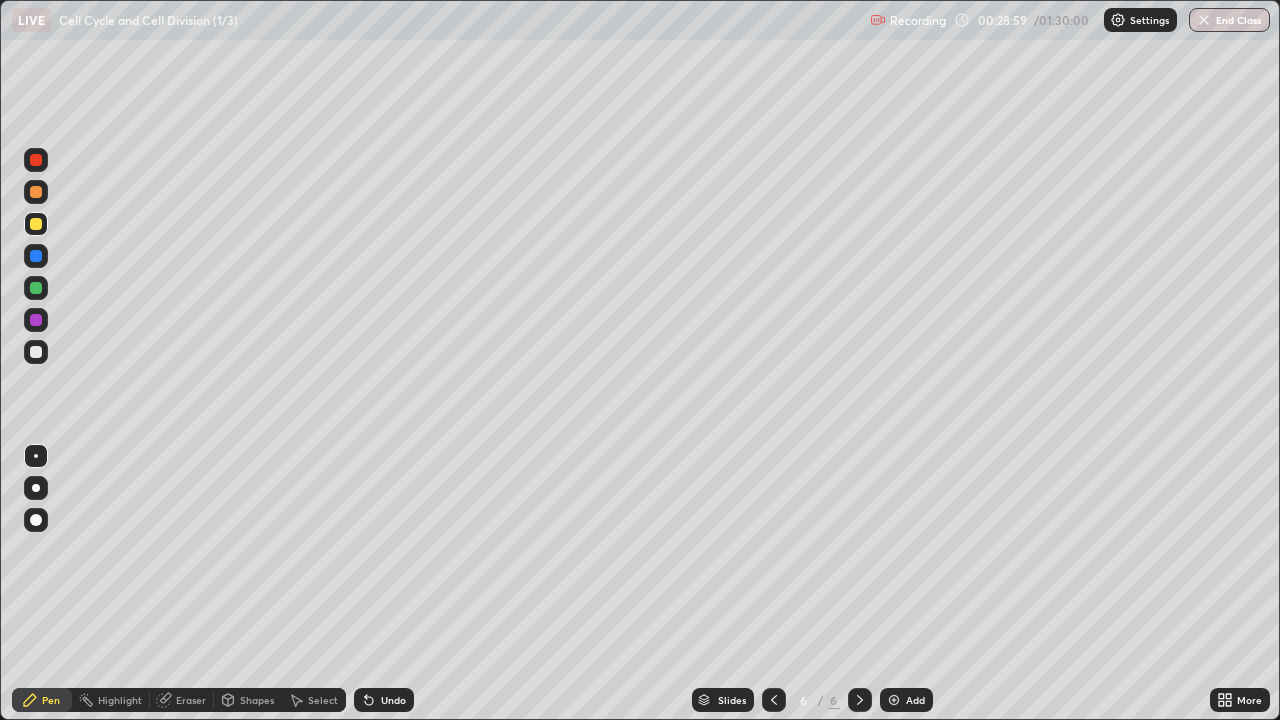 click at bounding box center (36, 288) 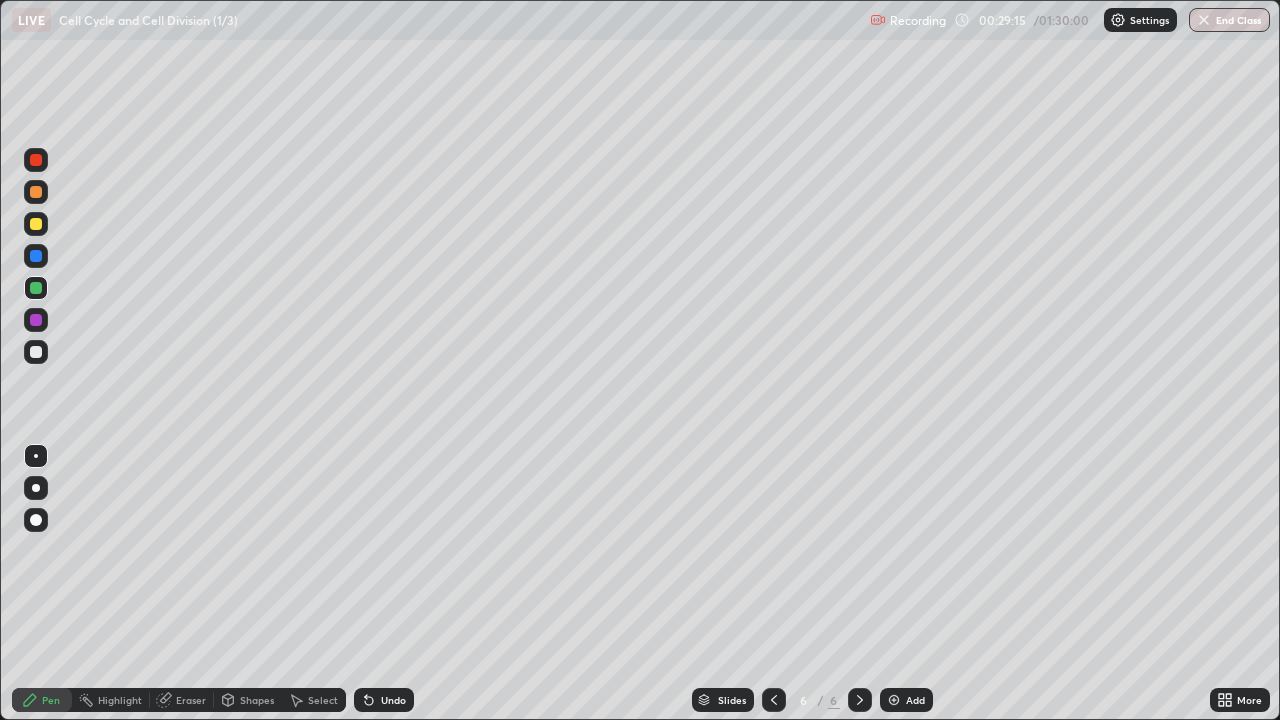 click at bounding box center [36, 352] 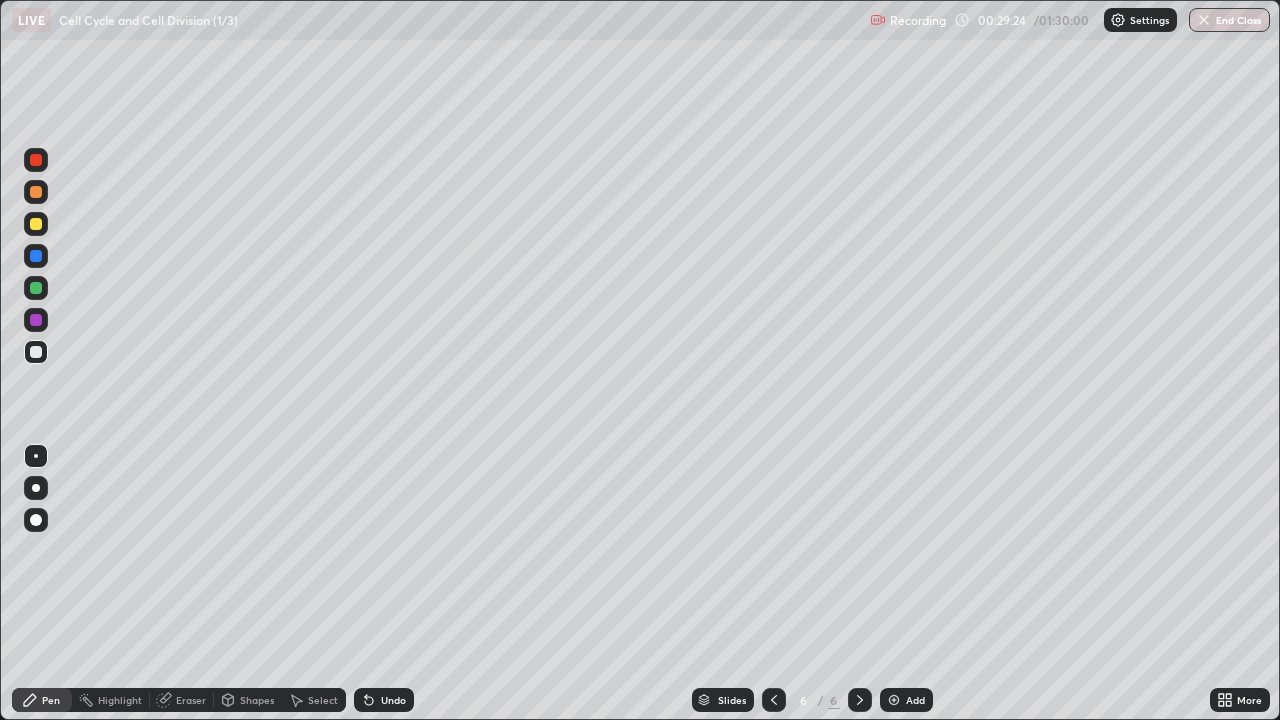 click on "Eraser" at bounding box center (182, 700) 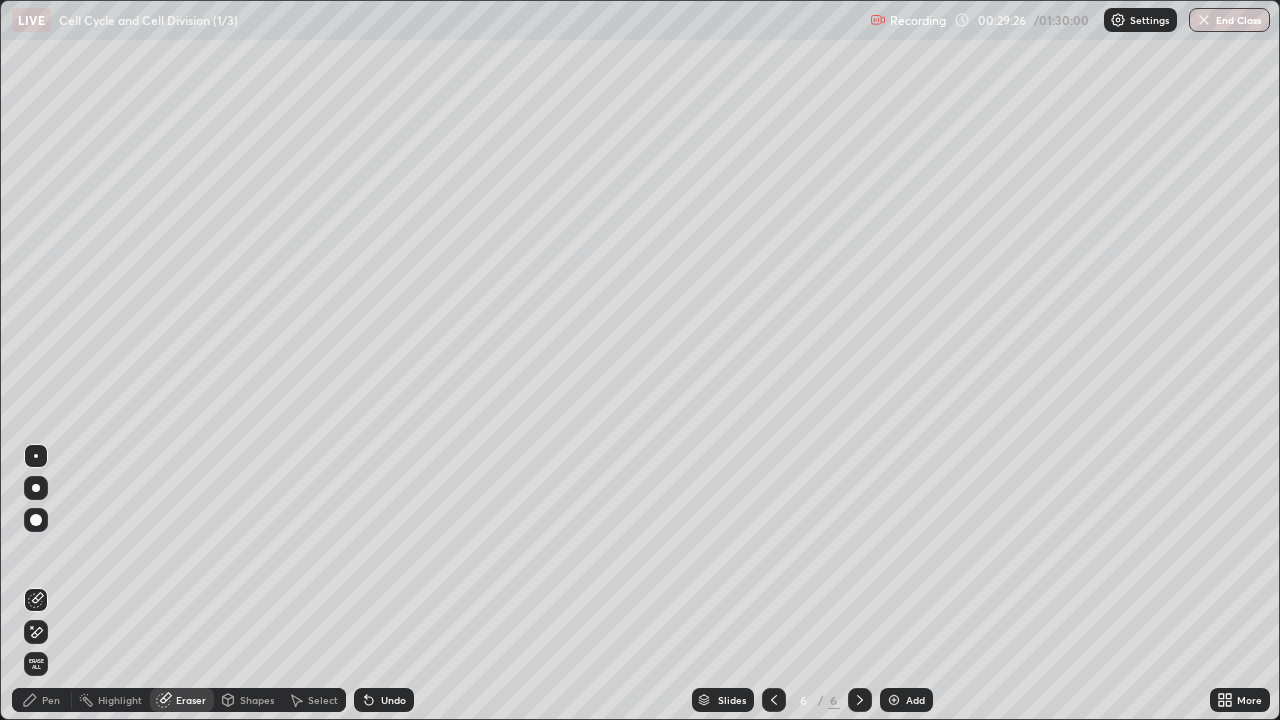 click on "Pen" at bounding box center (51, 700) 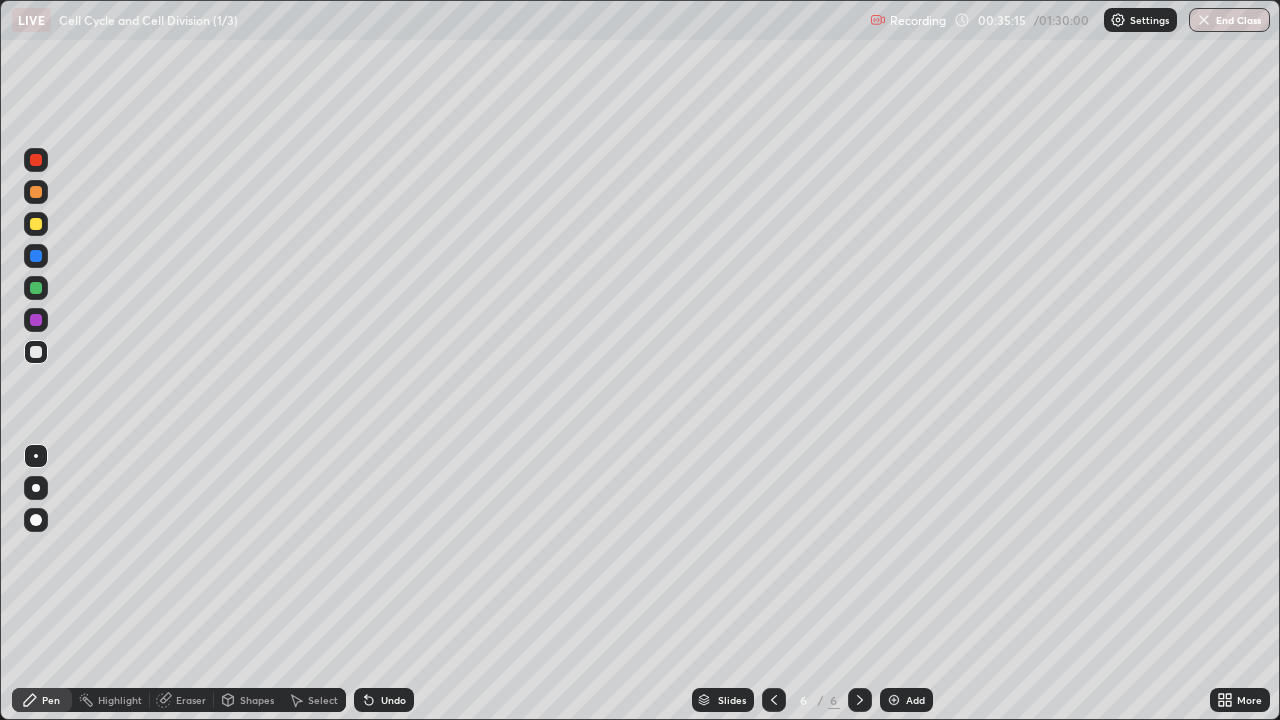 click at bounding box center (894, 700) 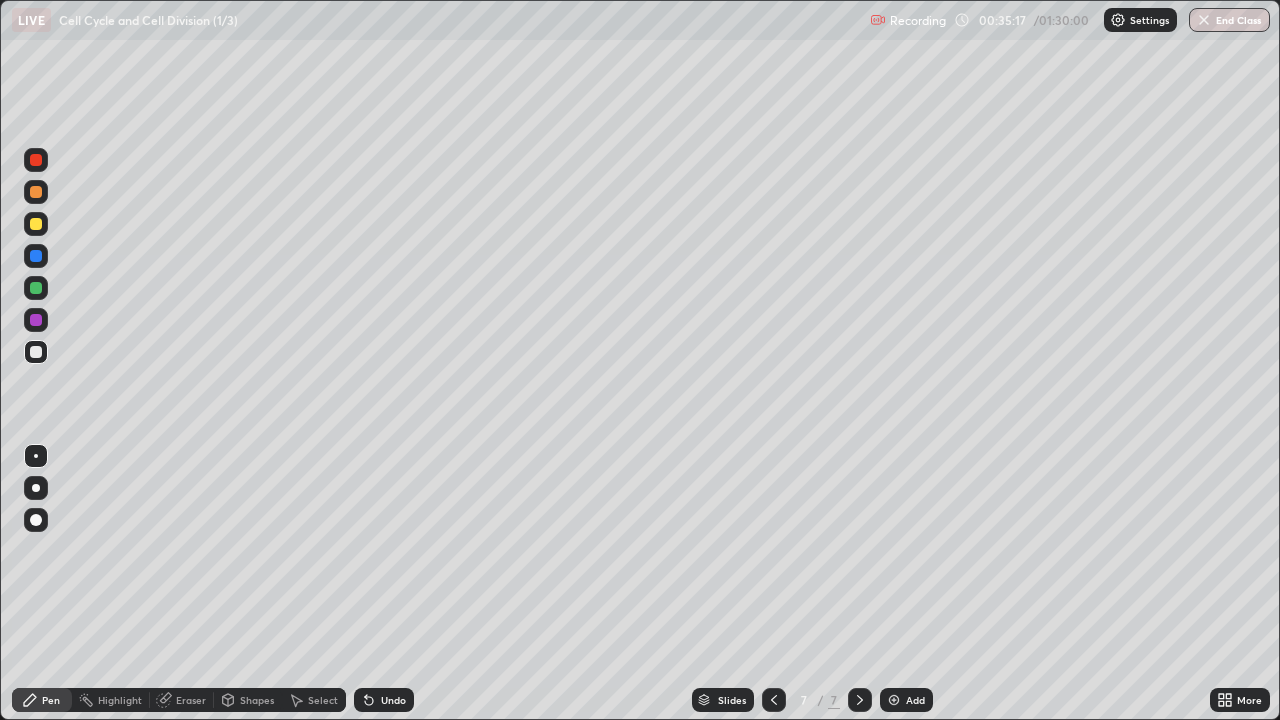 click at bounding box center (36, 224) 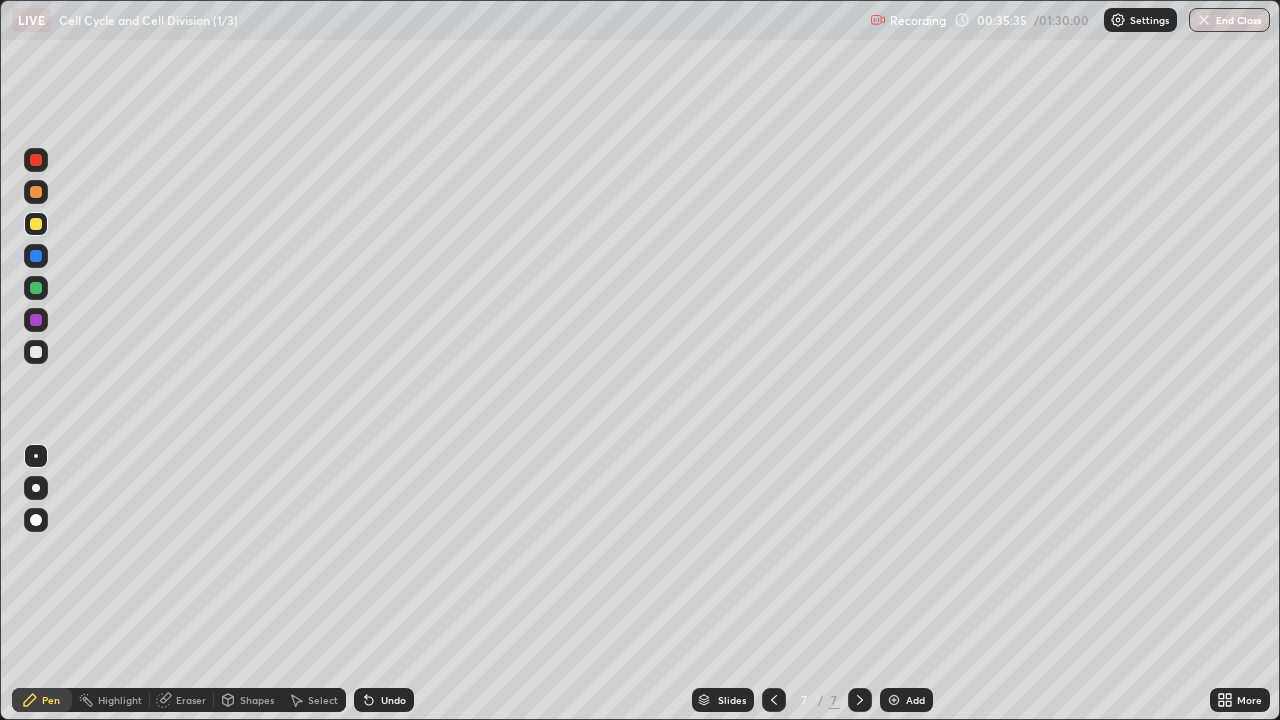 click at bounding box center (36, 352) 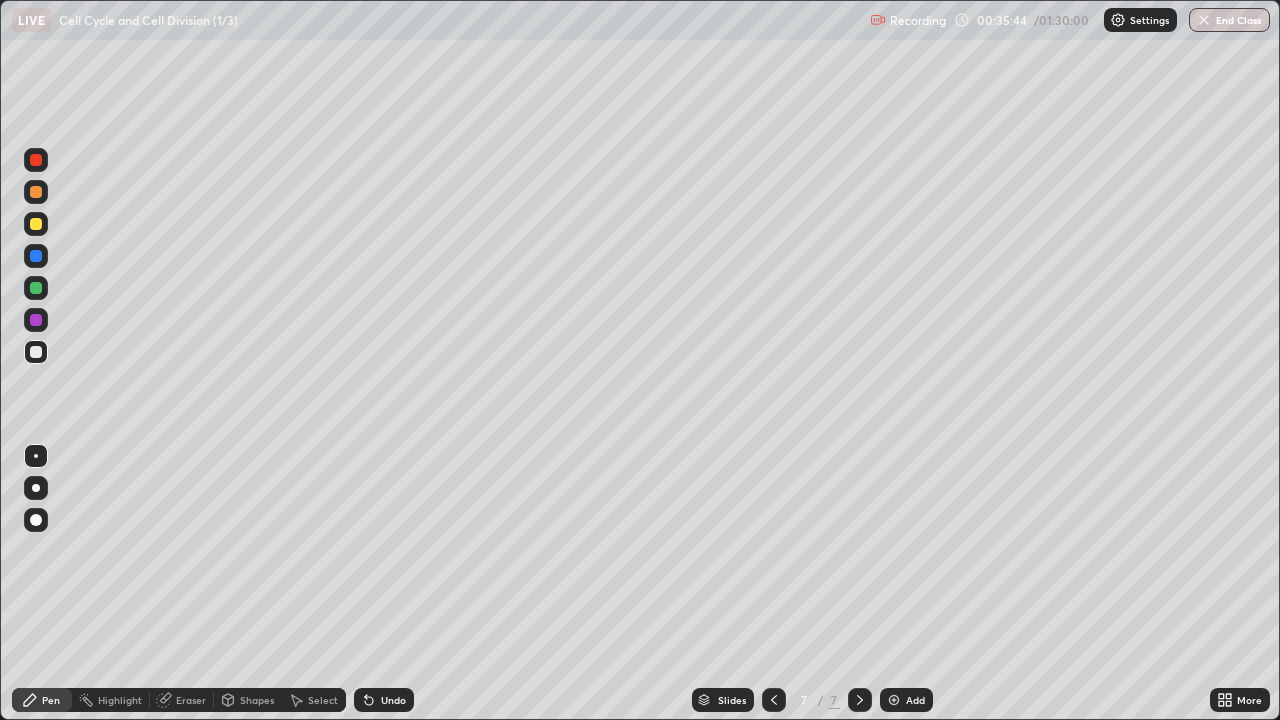 click at bounding box center (36, 224) 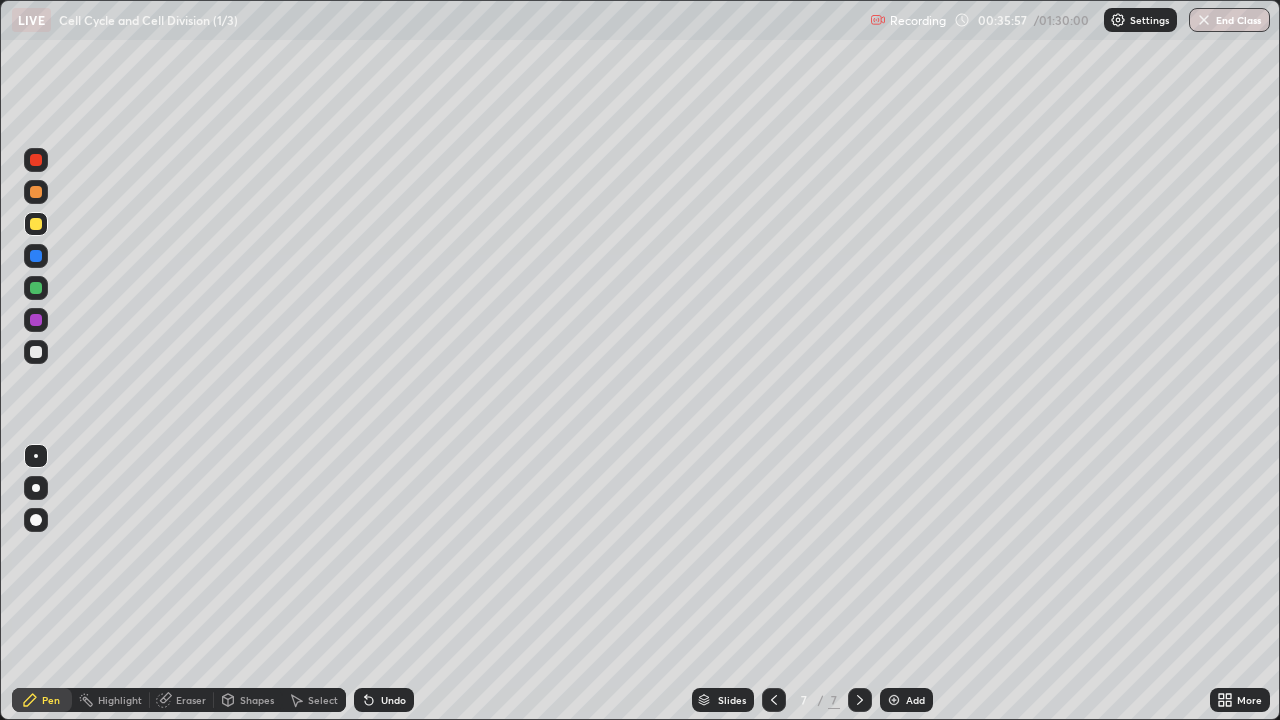click at bounding box center (36, 288) 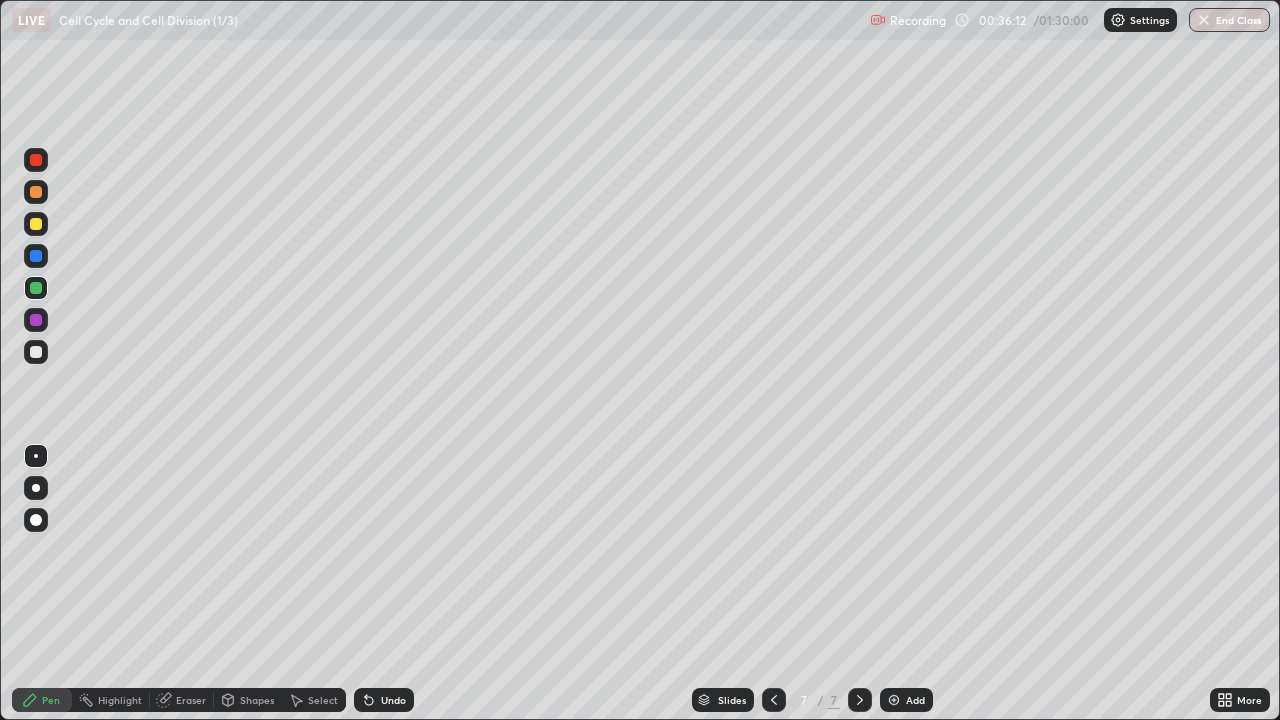 click at bounding box center (36, 224) 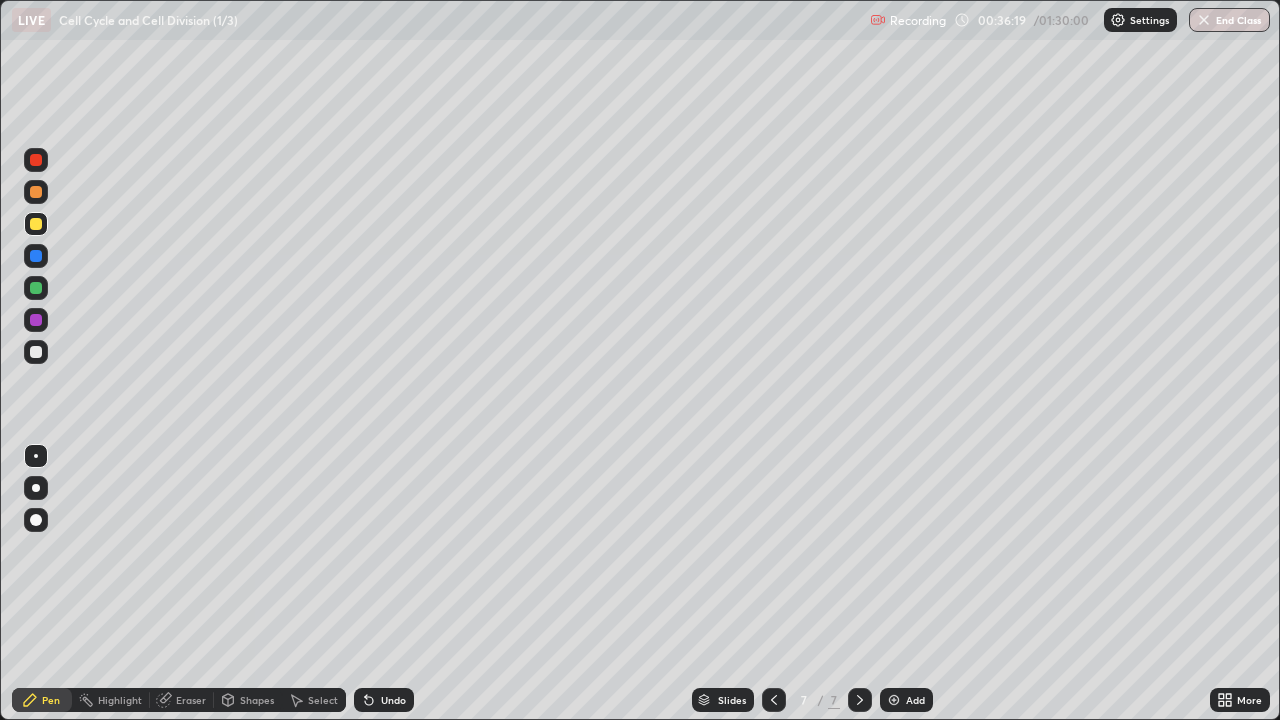 click at bounding box center (36, 288) 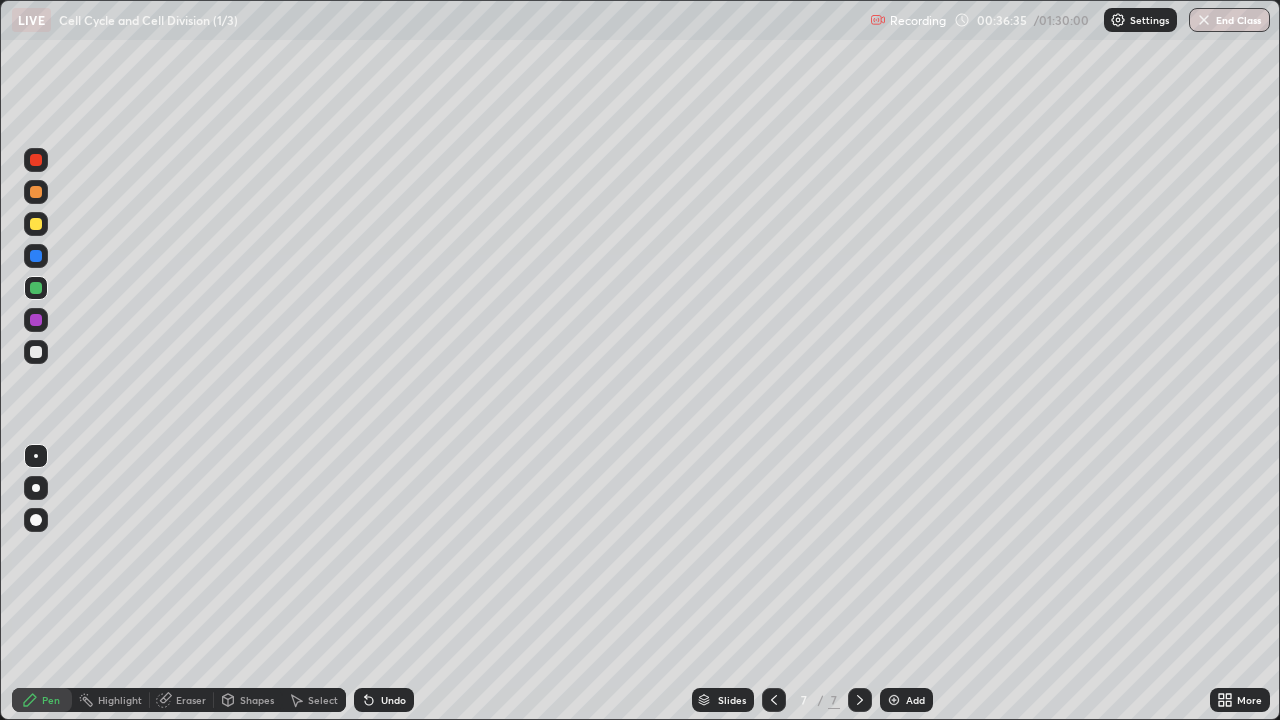 click at bounding box center (36, 352) 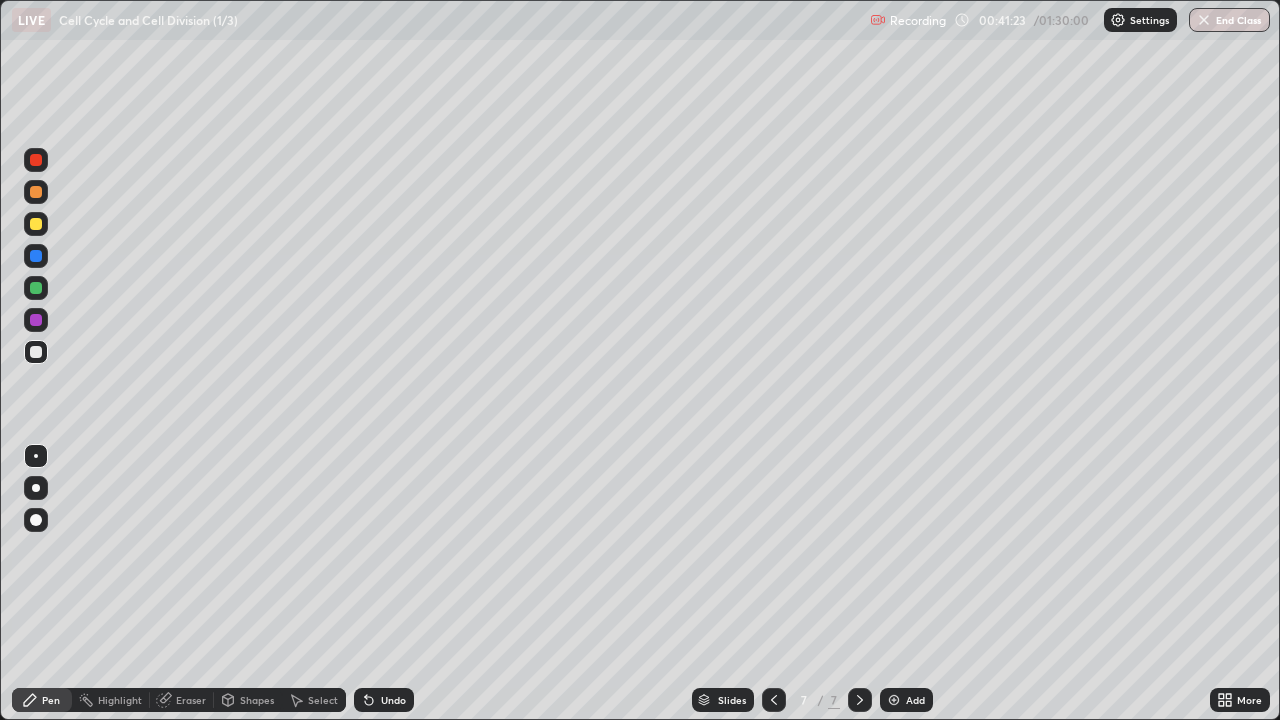 click at bounding box center [894, 700] 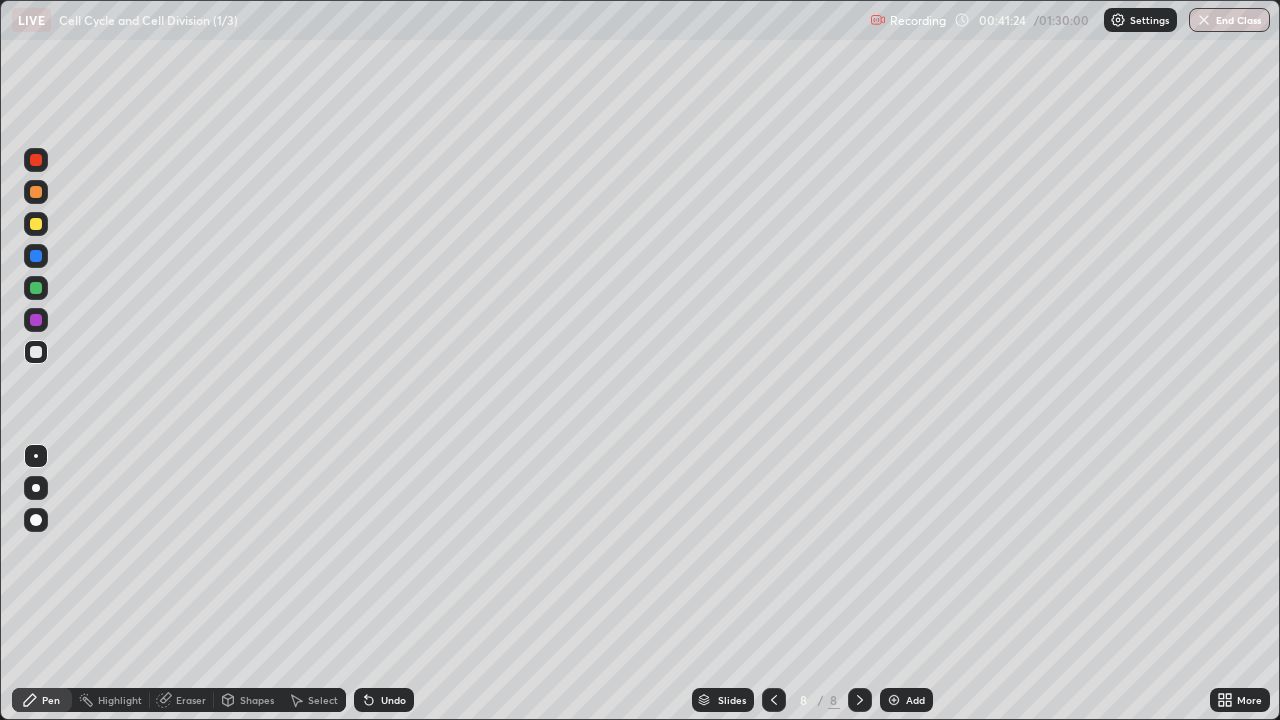 click at bounding box center [36, 224] 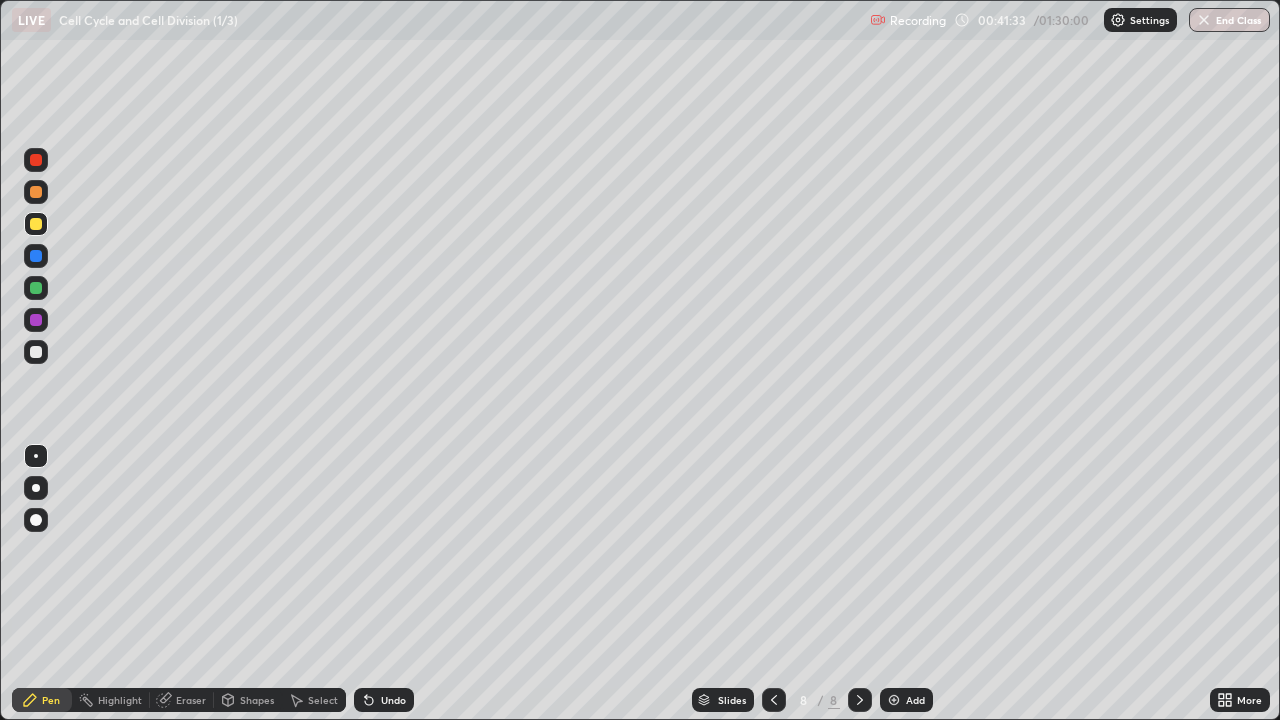 click at bounding box center [36, 224] 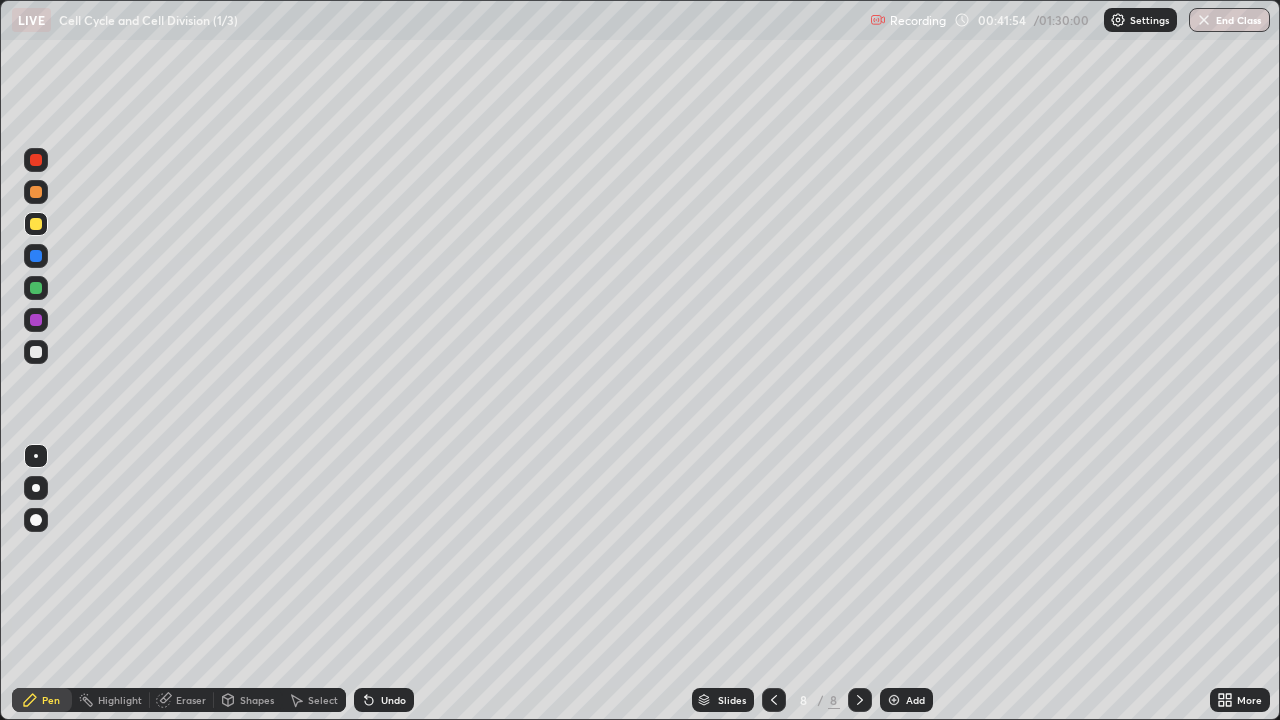 click on "Eraser" at bounding box center (182, 700) 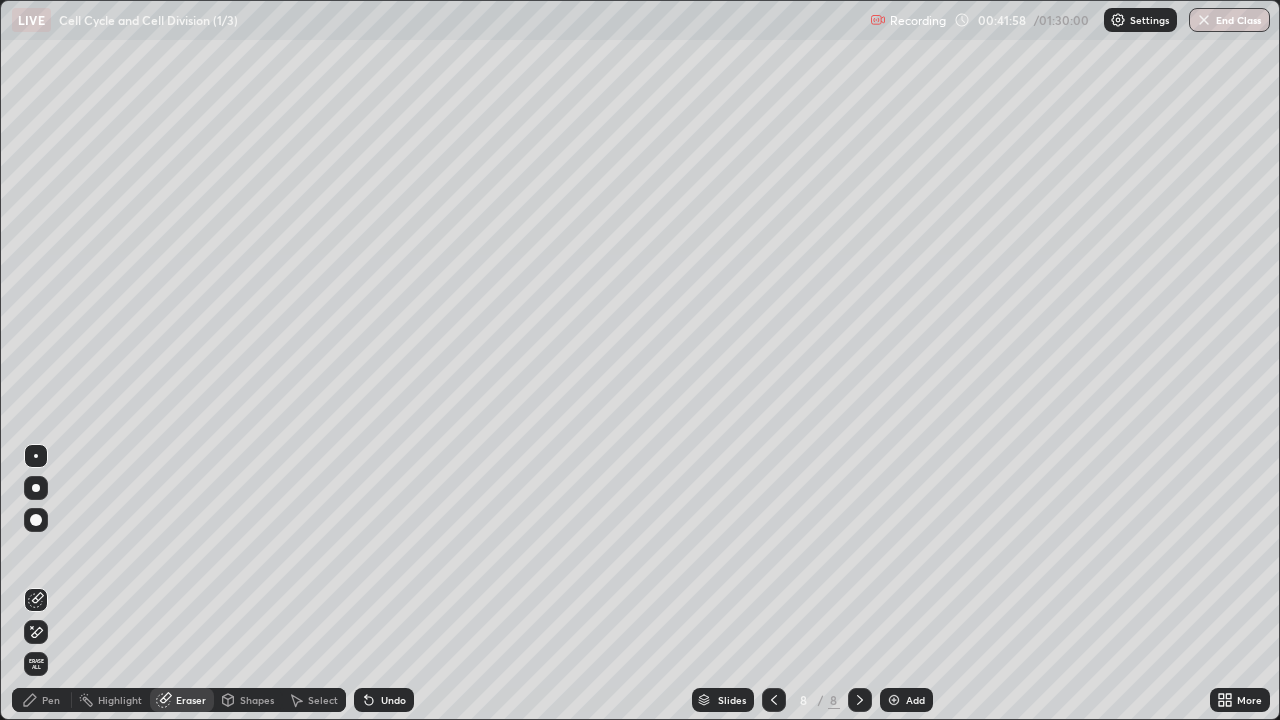 click on "Pen" at bounding box center [42, 700] 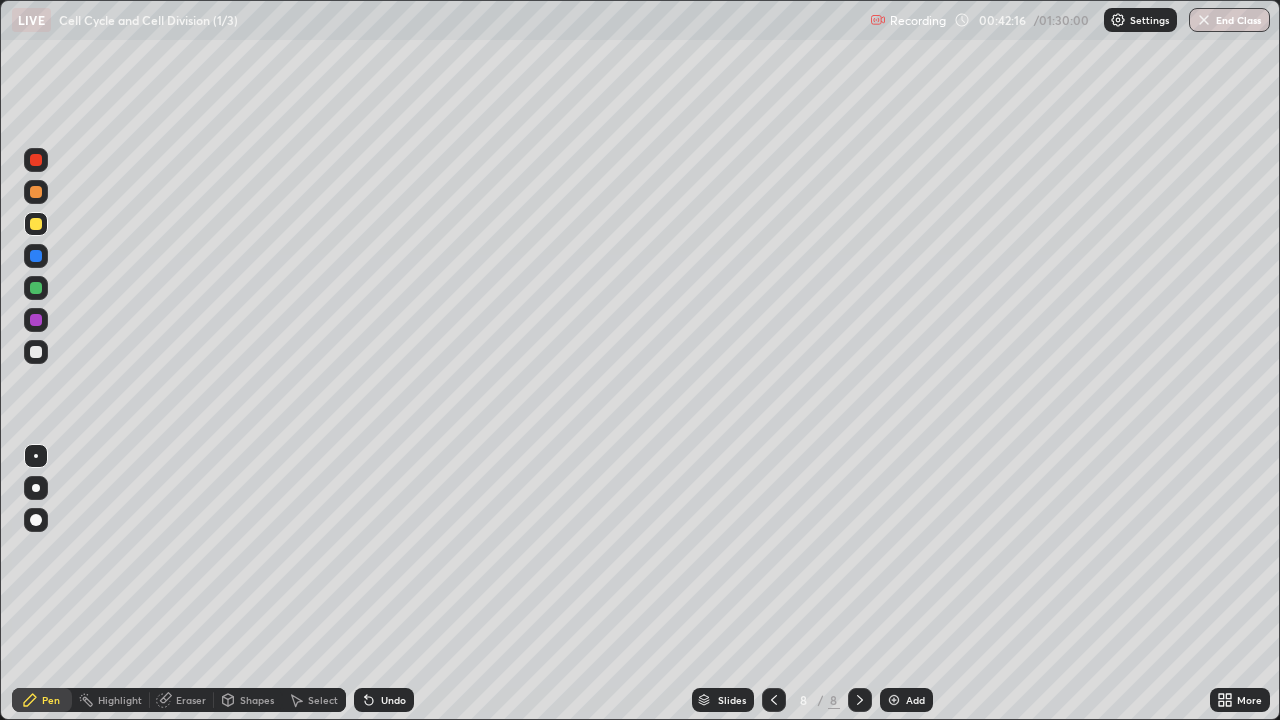 click at bounding box center [36, 352] 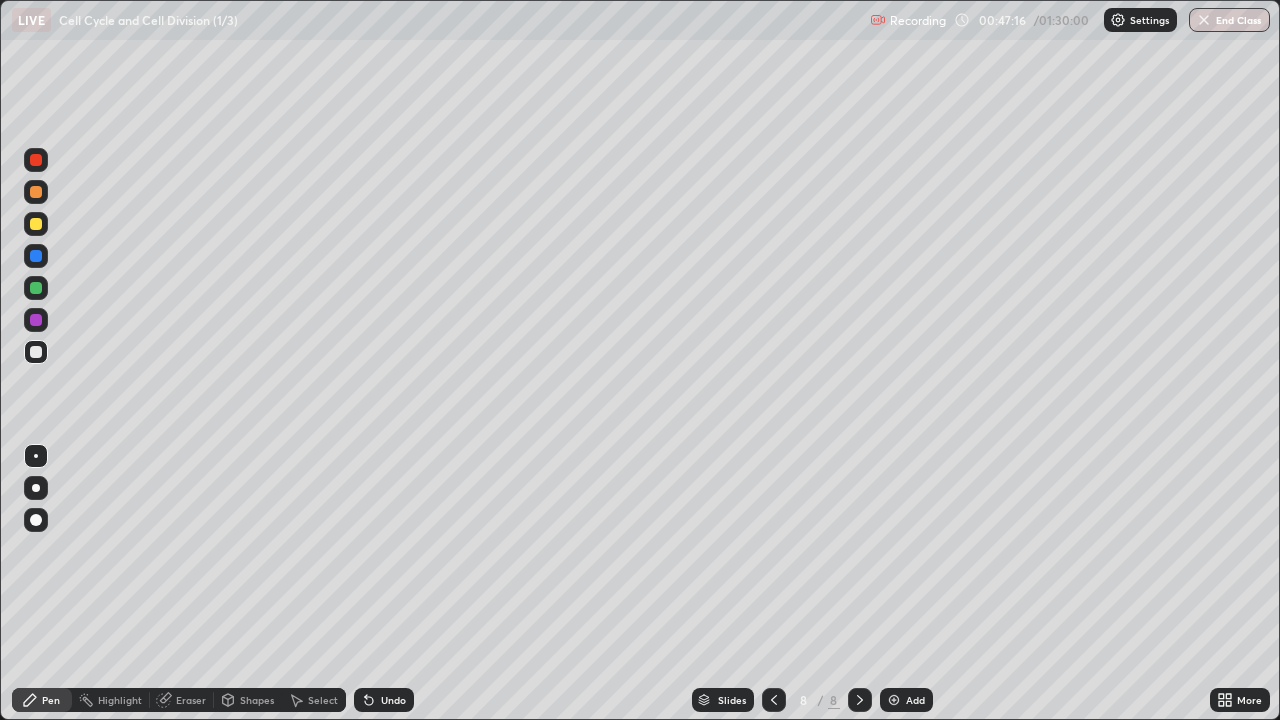 click at bounding box center [894, 700] 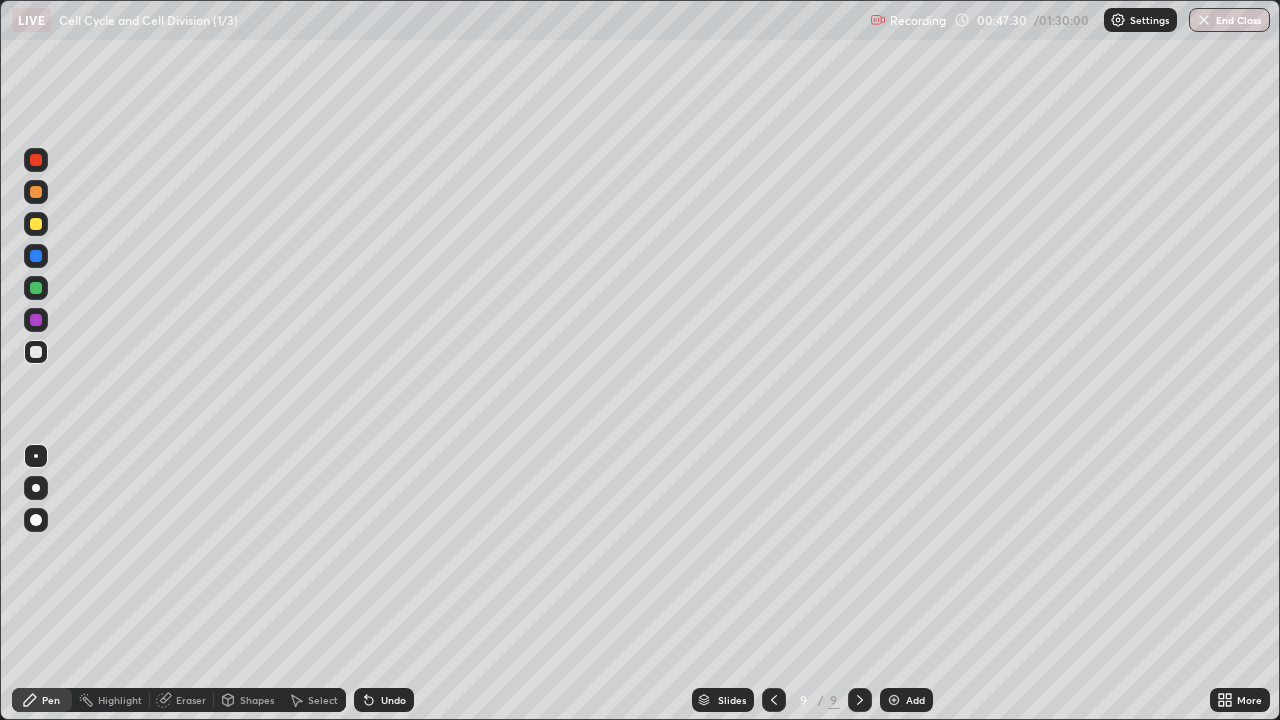click at bounding box center [36, 352] 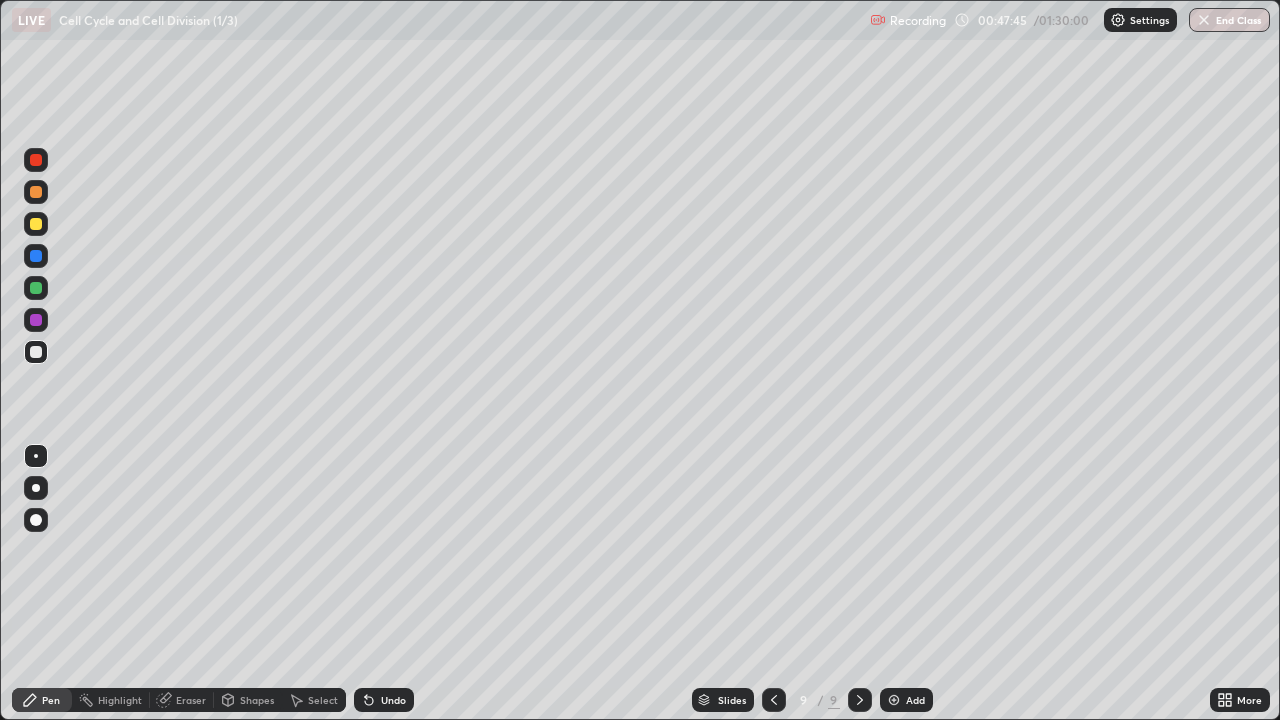 click at bounding box center [36, 224] 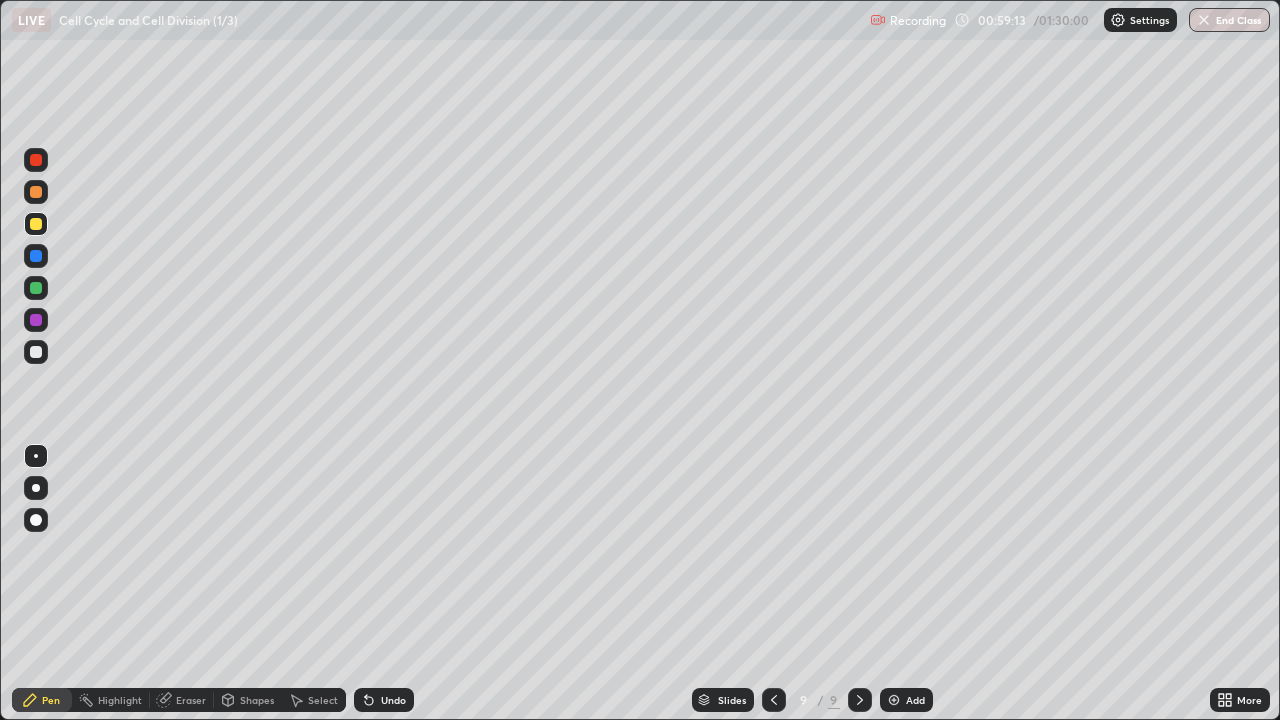 click at bounding box center (894, 700) 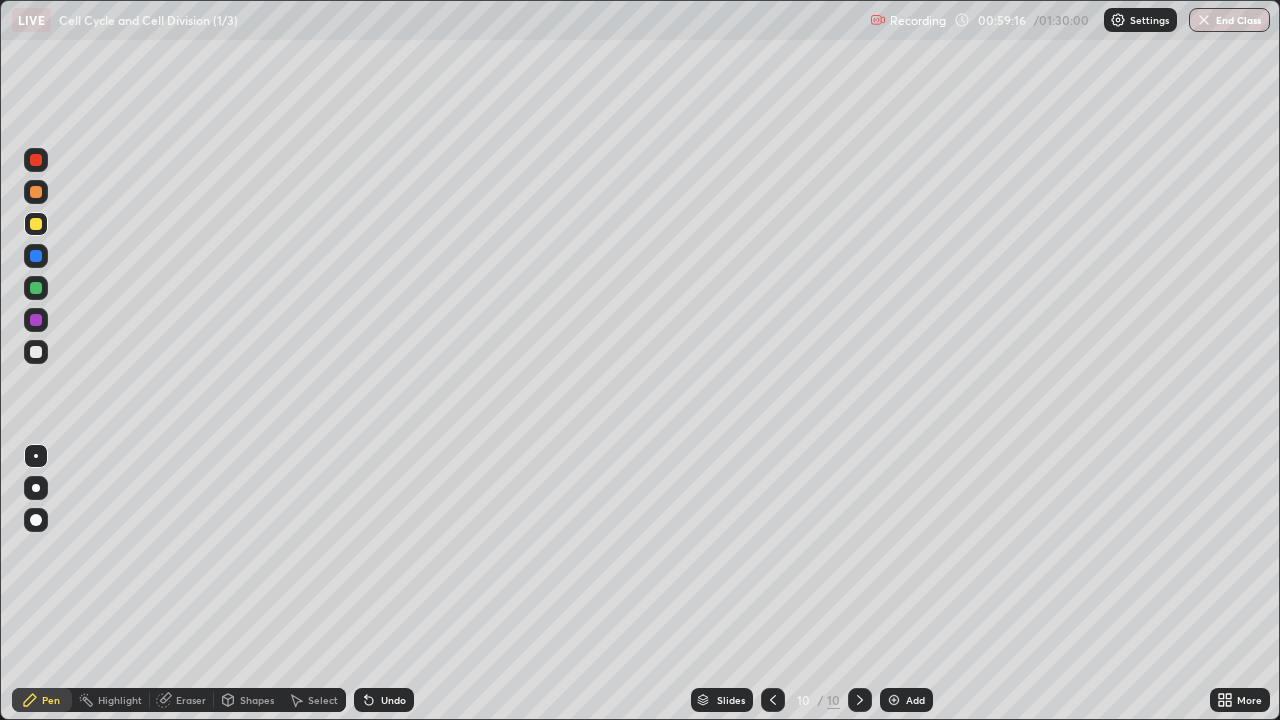 click at bounding box center [36, 288] 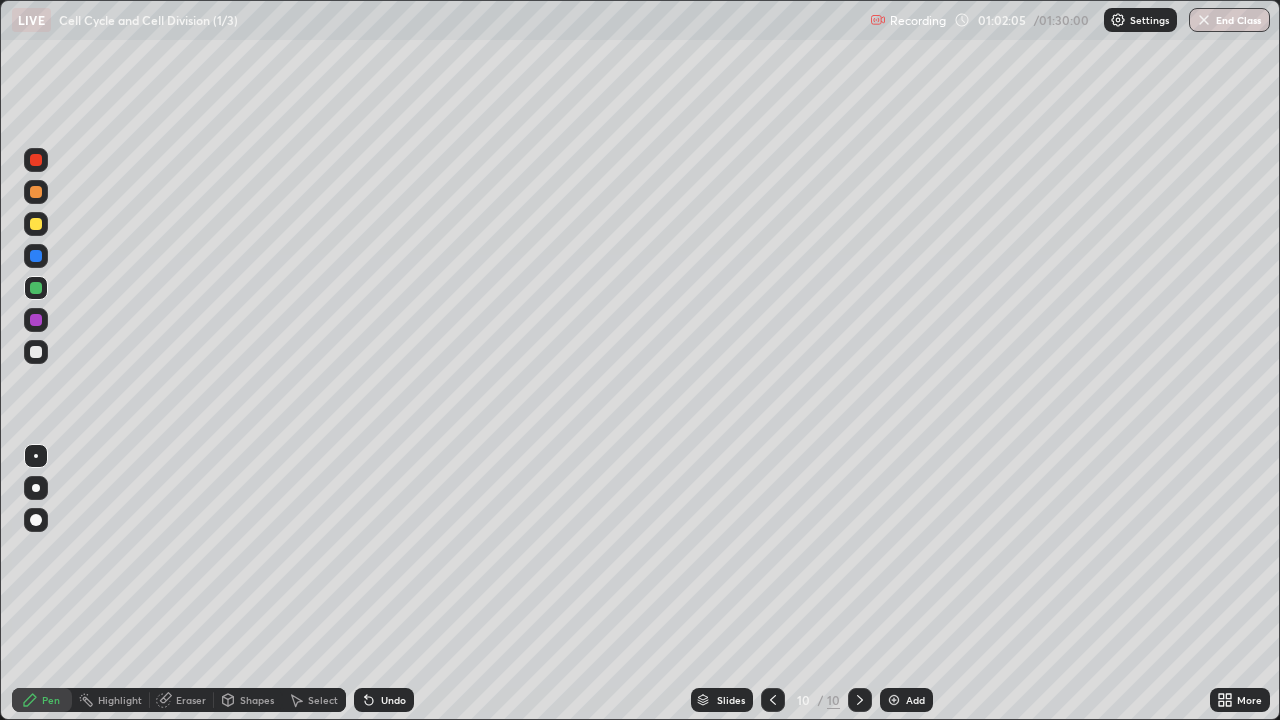 click at bounding box center (36, 224) 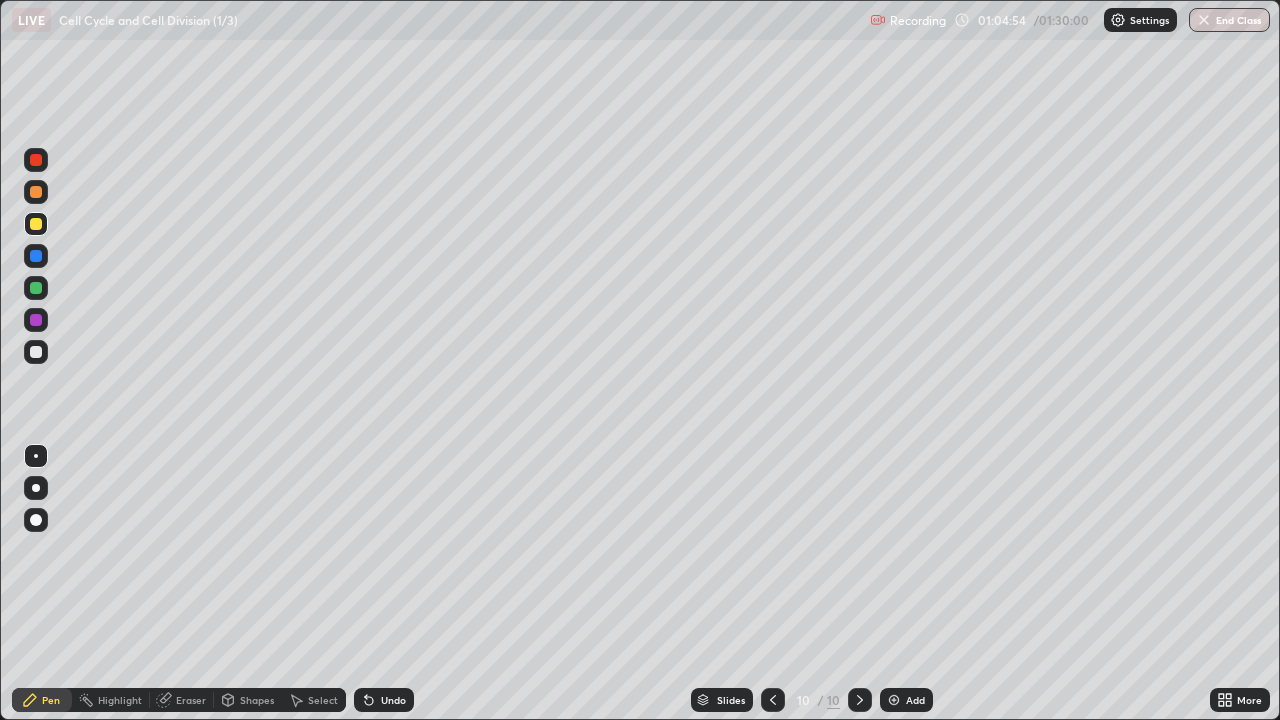 click at bounding box center [894, 700] 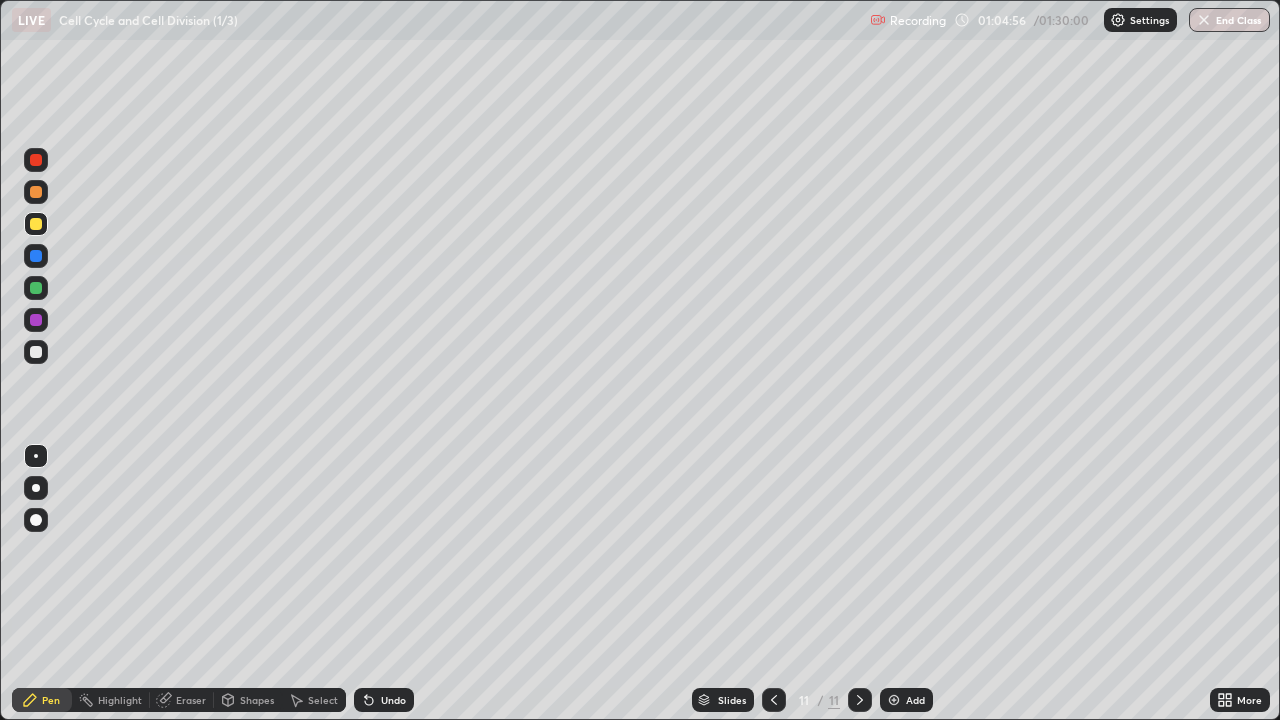 click at bounding box center (36, 352) 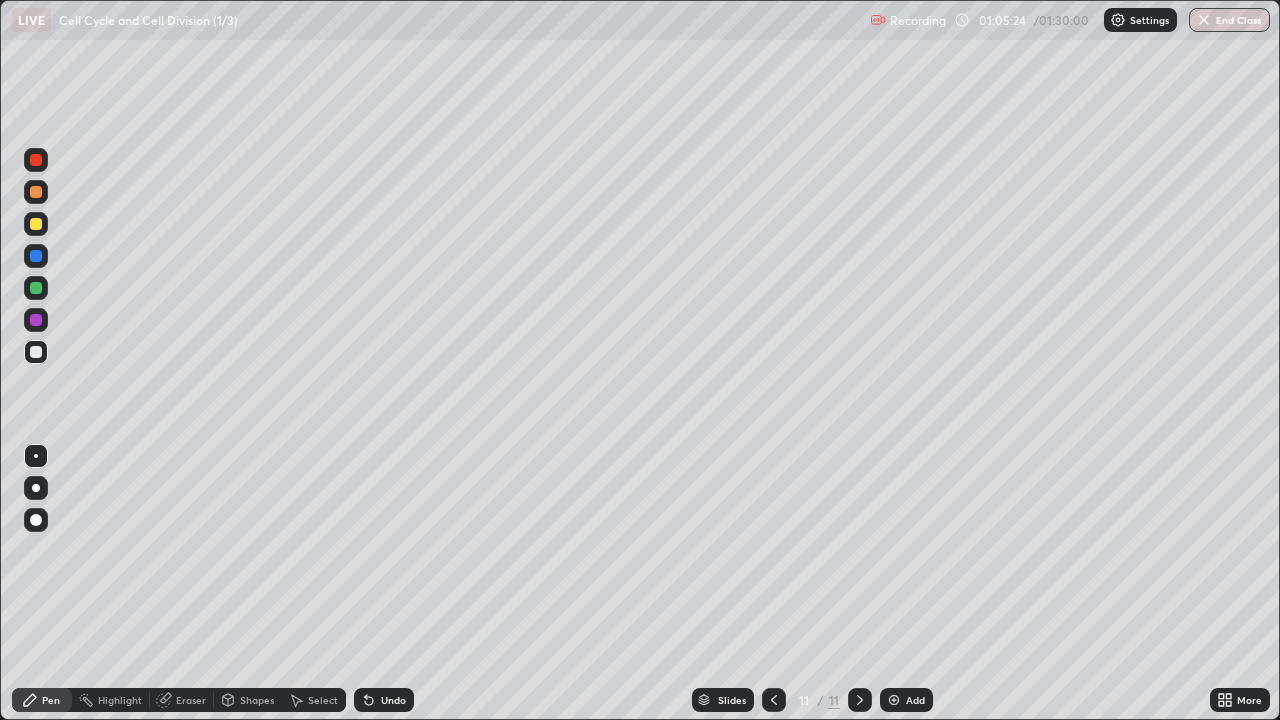 click at bounding box center (36, 224) 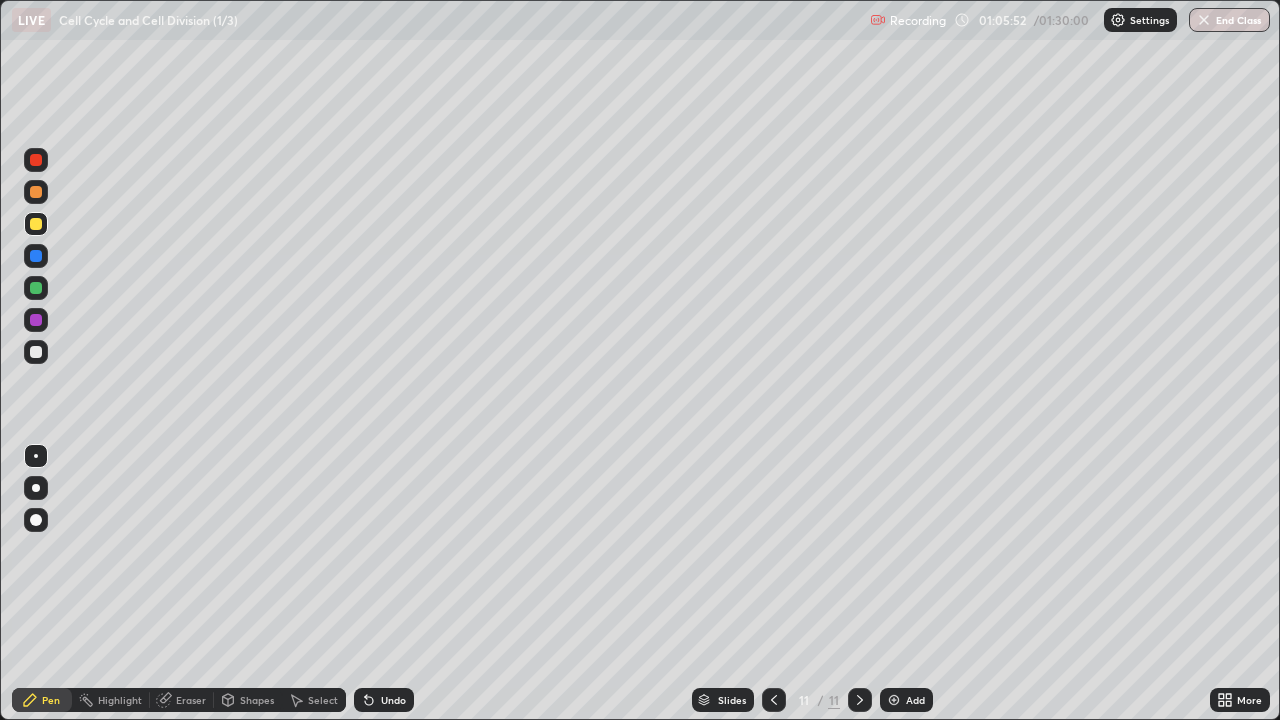 click at bounding box center [36, 288] 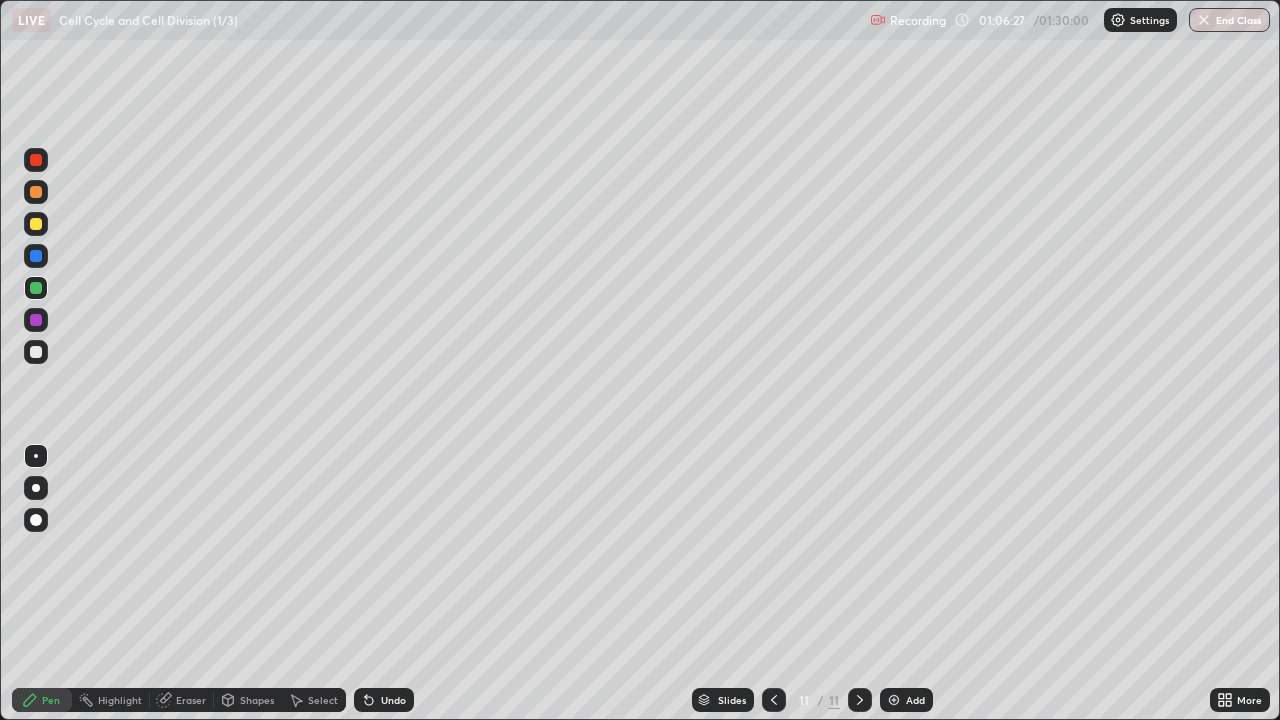 click at bounding box center [36, 352] 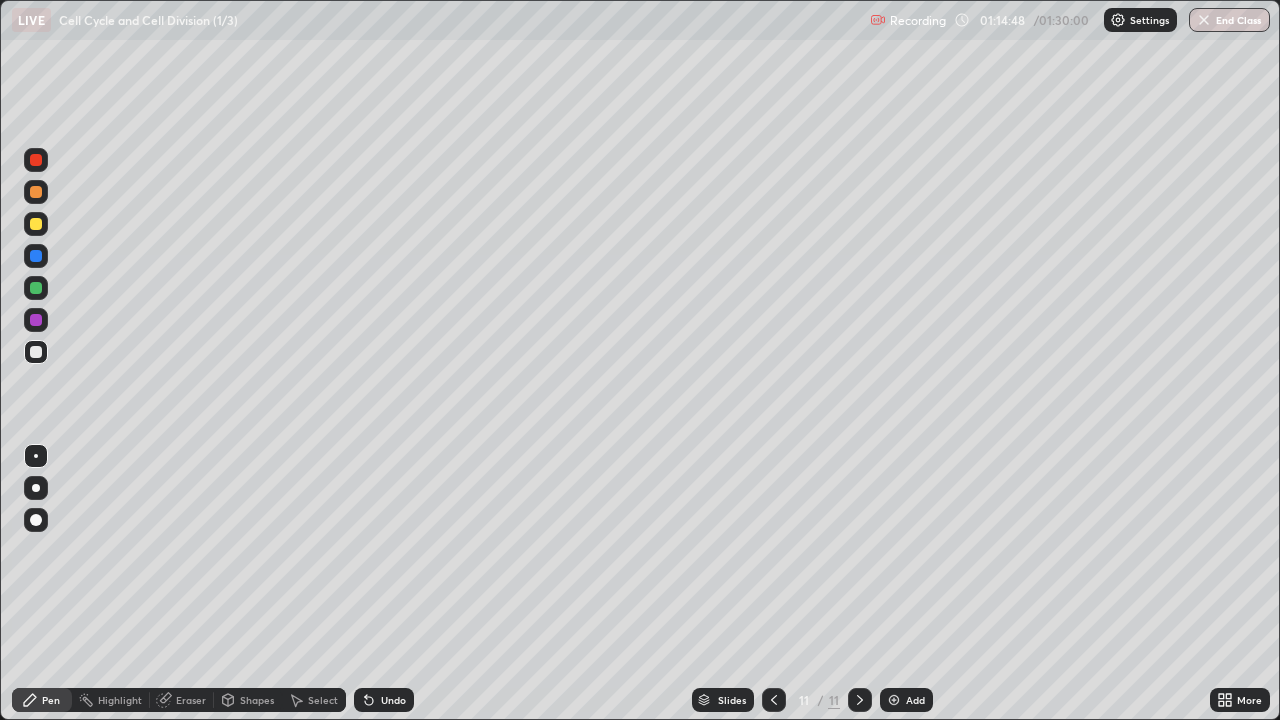 click at bounding box center (894, 700) 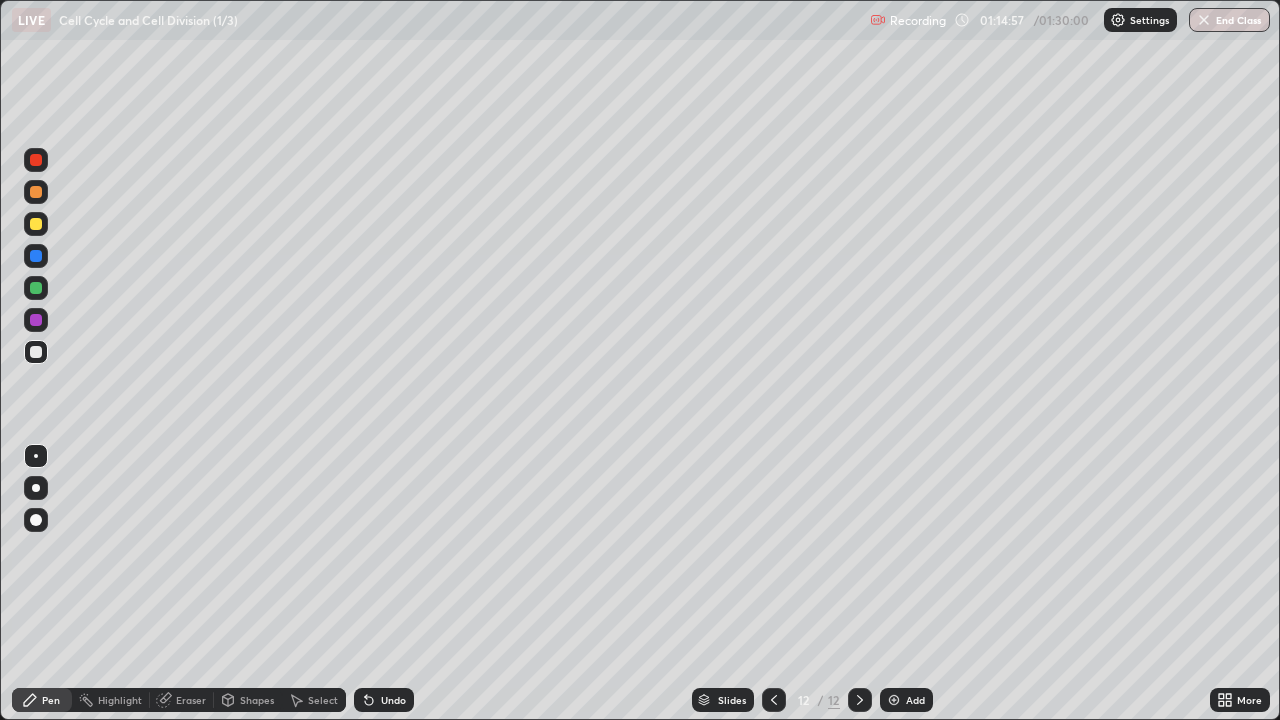 click at bounding box center [36, 224] 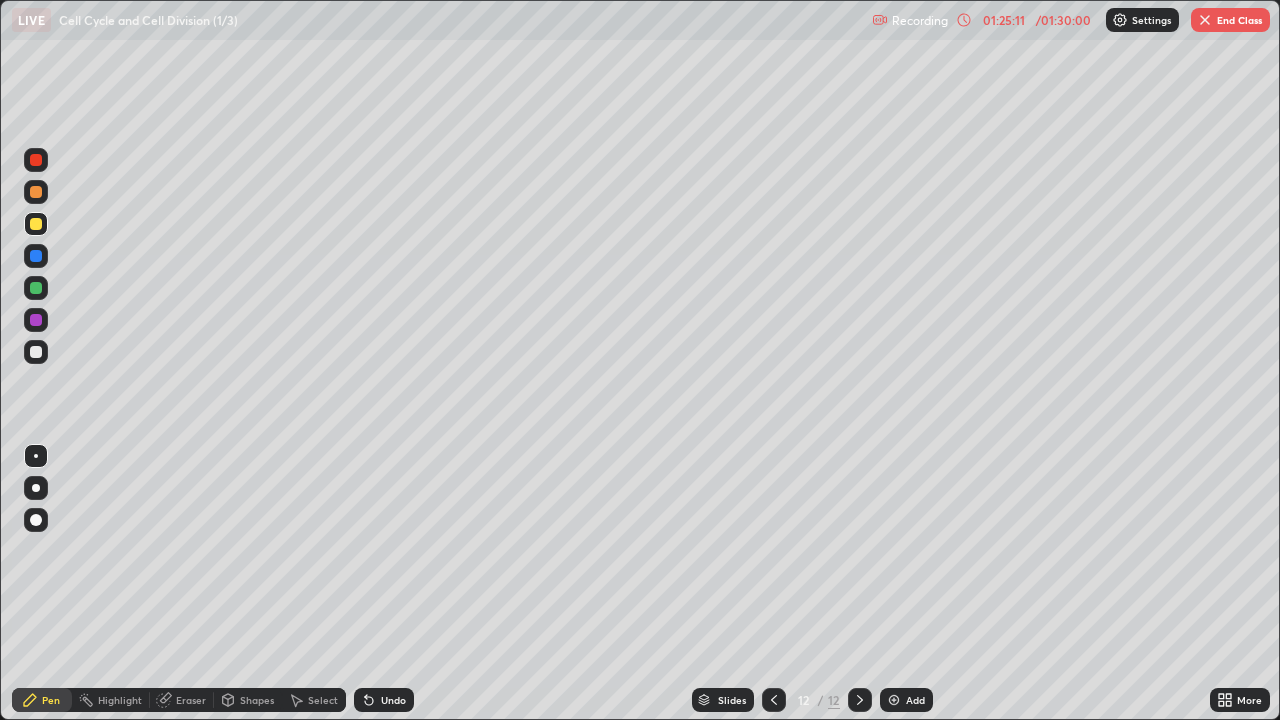 click on "End Class" at bounding box center (1230, 20) 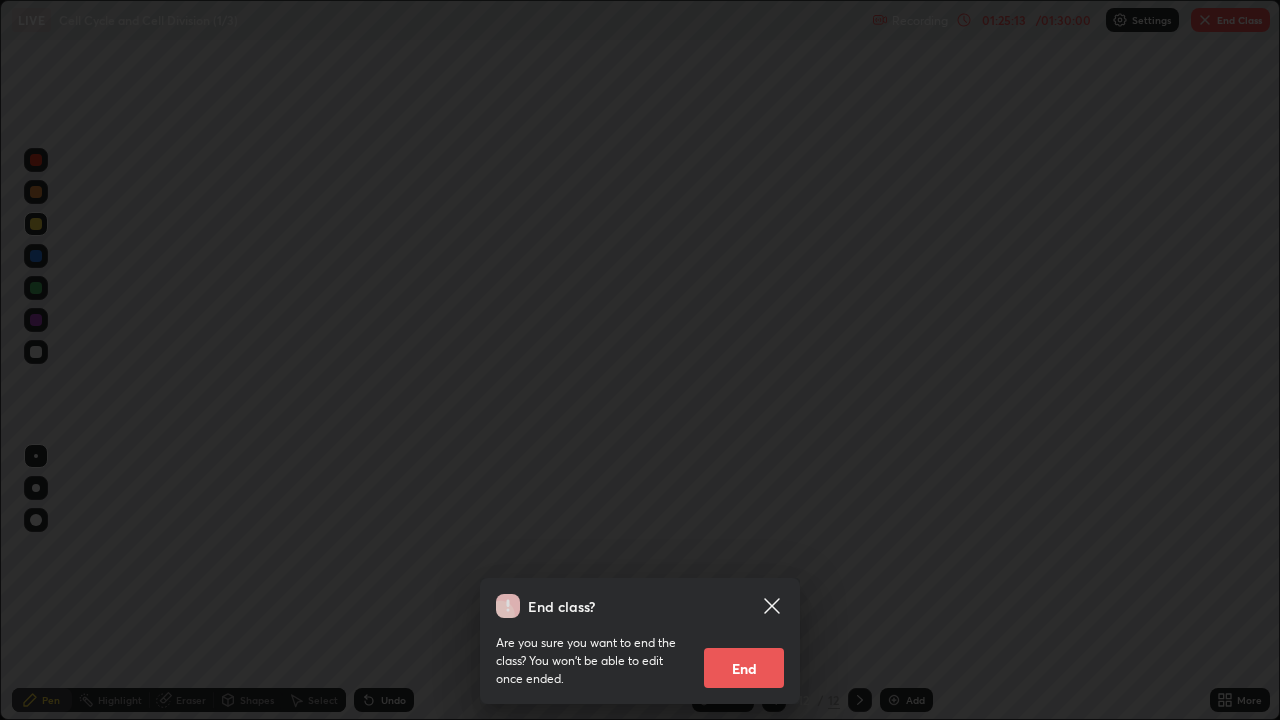 click on "End" at bounding box center [744, 668] 